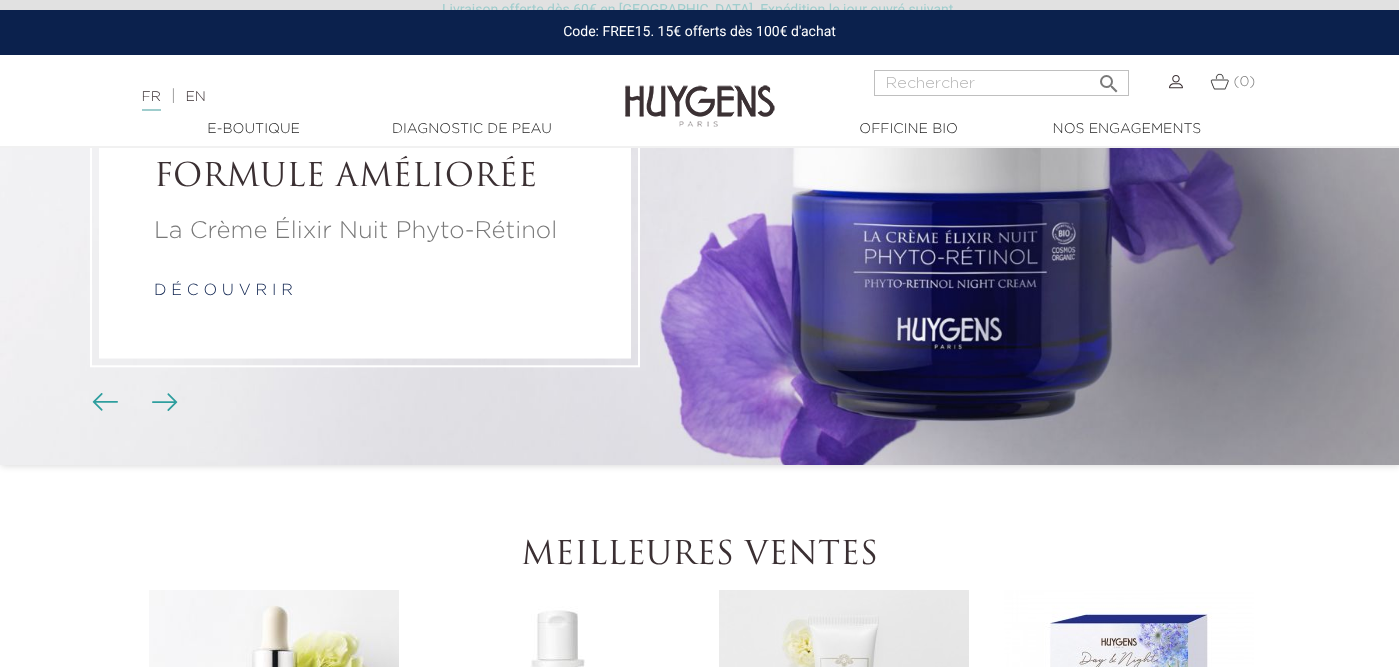 scroll, scrollTop: 0, scrollLeft: 0, axis: both 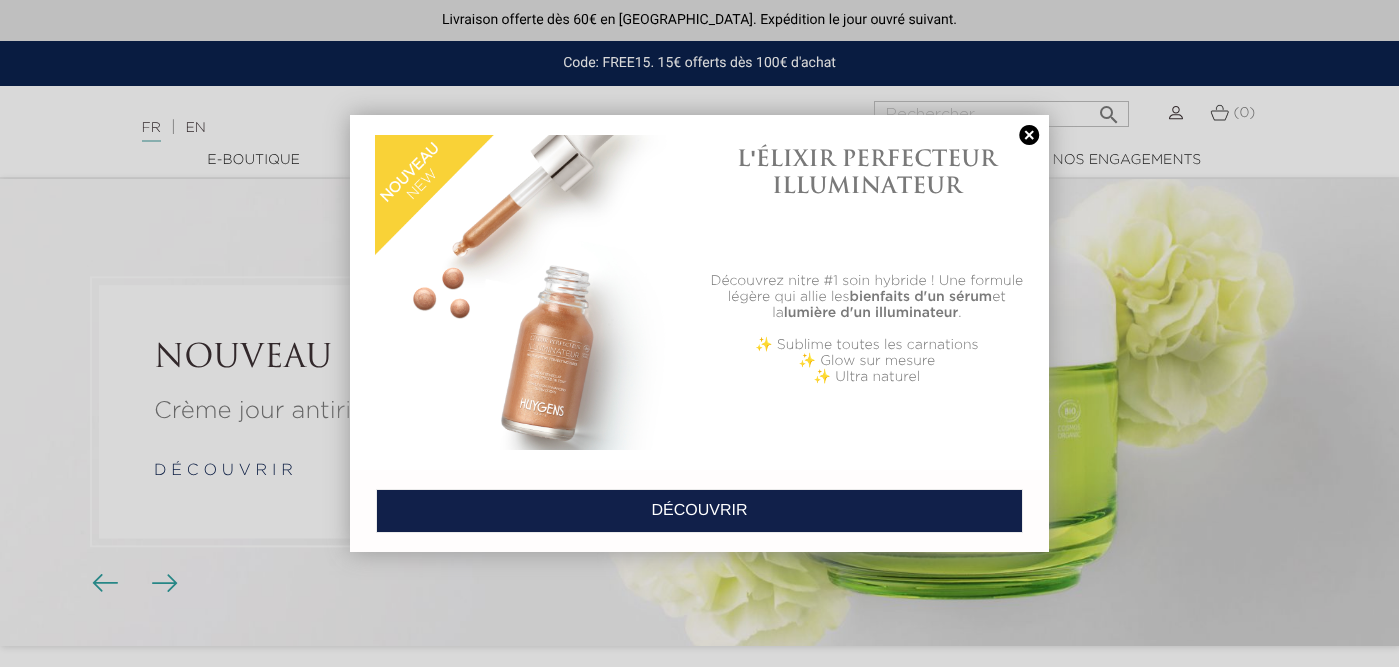 click at bounding box center (1029, 135) 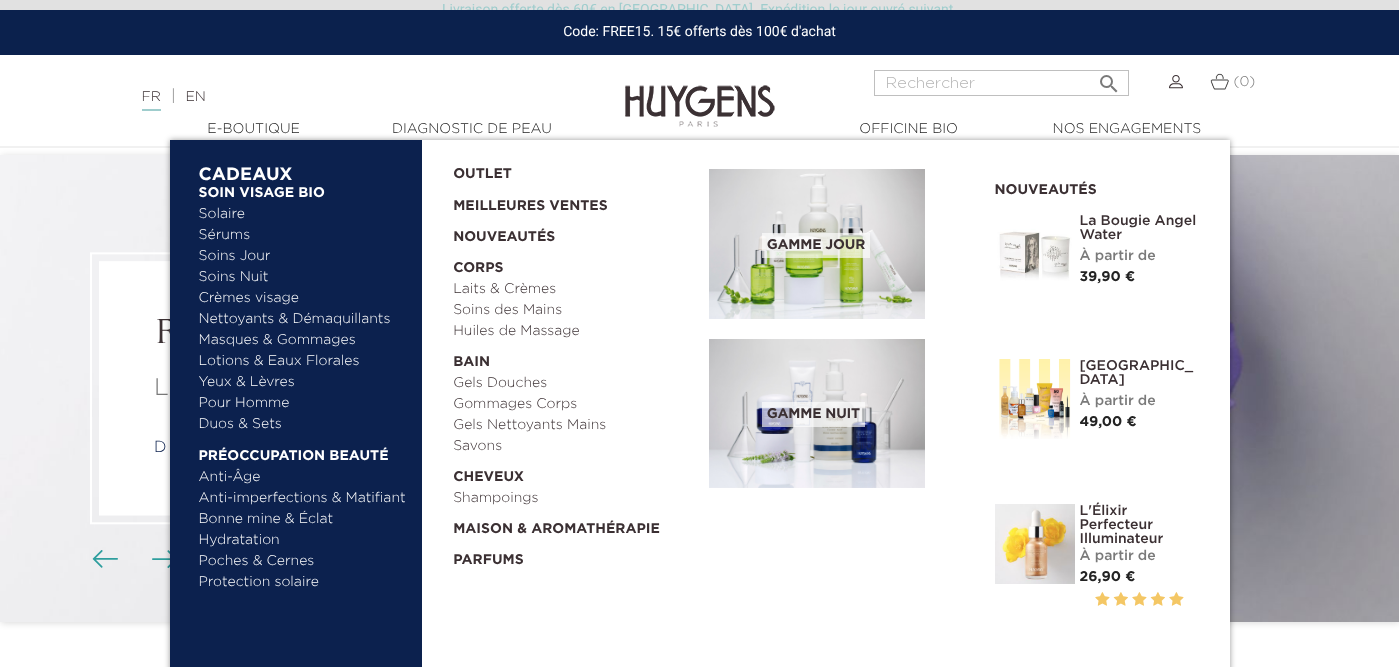 scroll, scrollTop: 28, scrollLeft: 0, axis: vertical 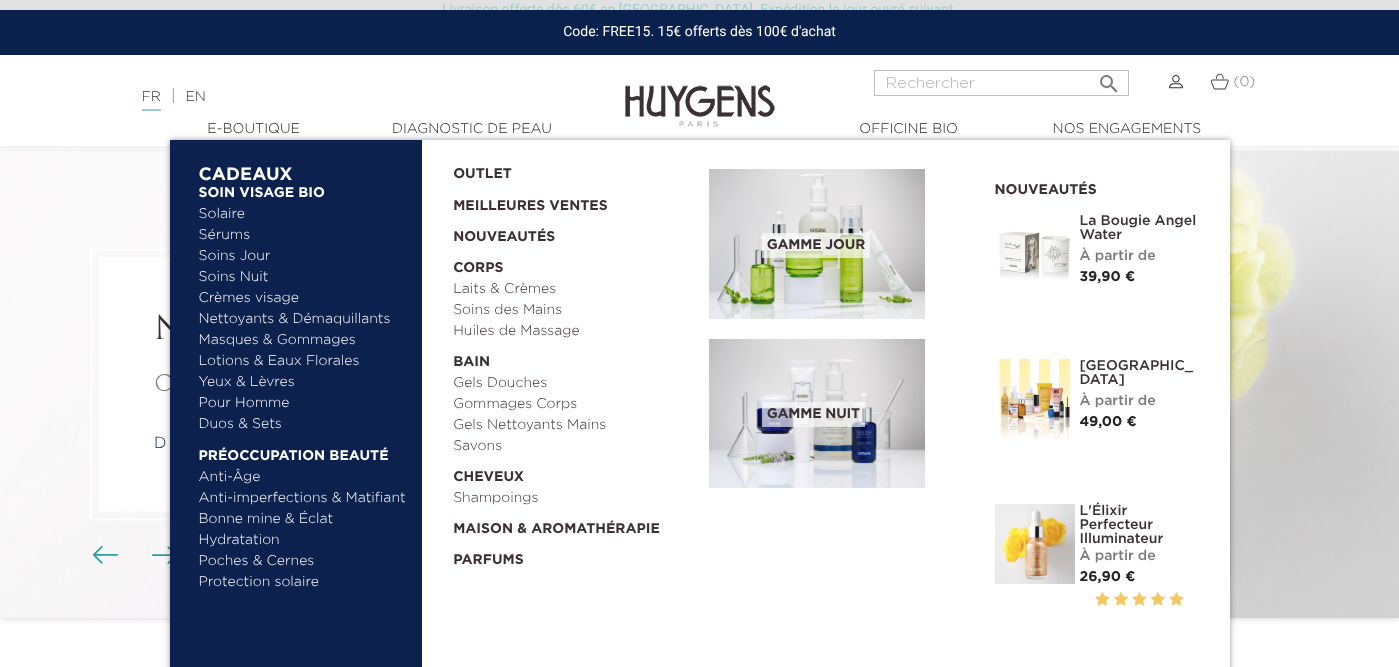 click on "Hydratation" at bounding box center [303, 540] 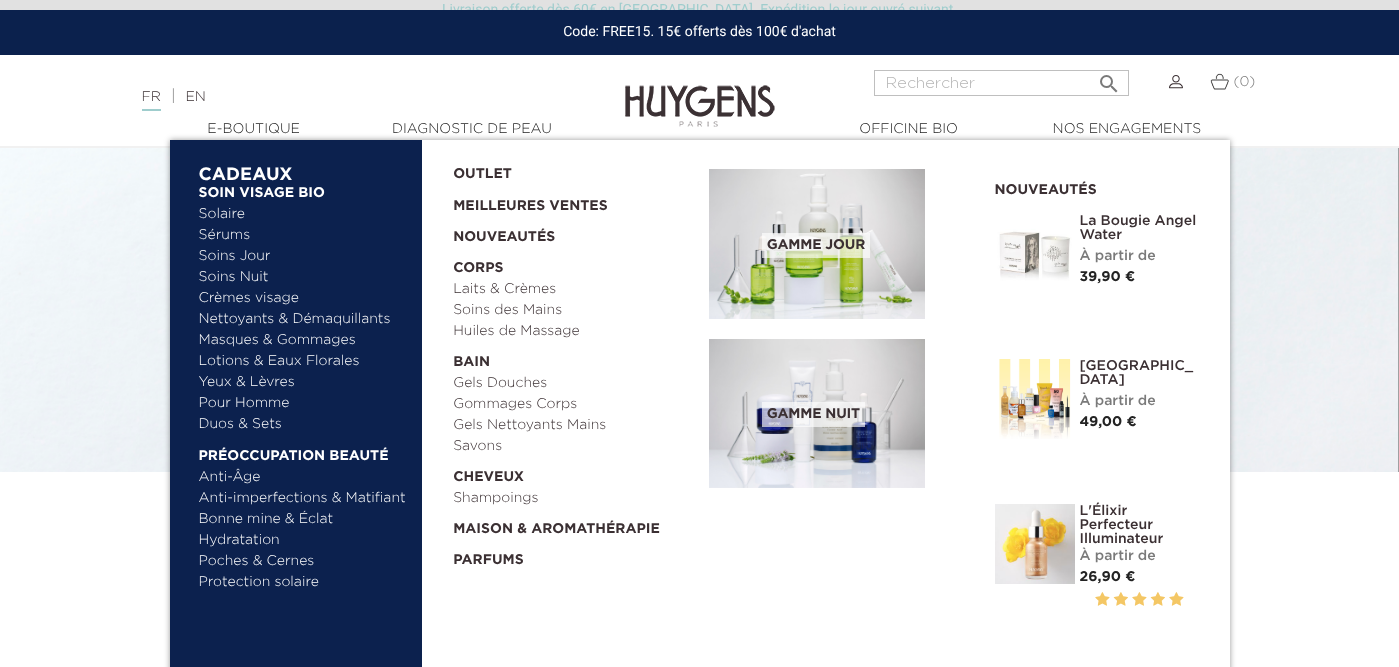 scroll, scrollTop: 0, scrollLeft: 0, axis: both 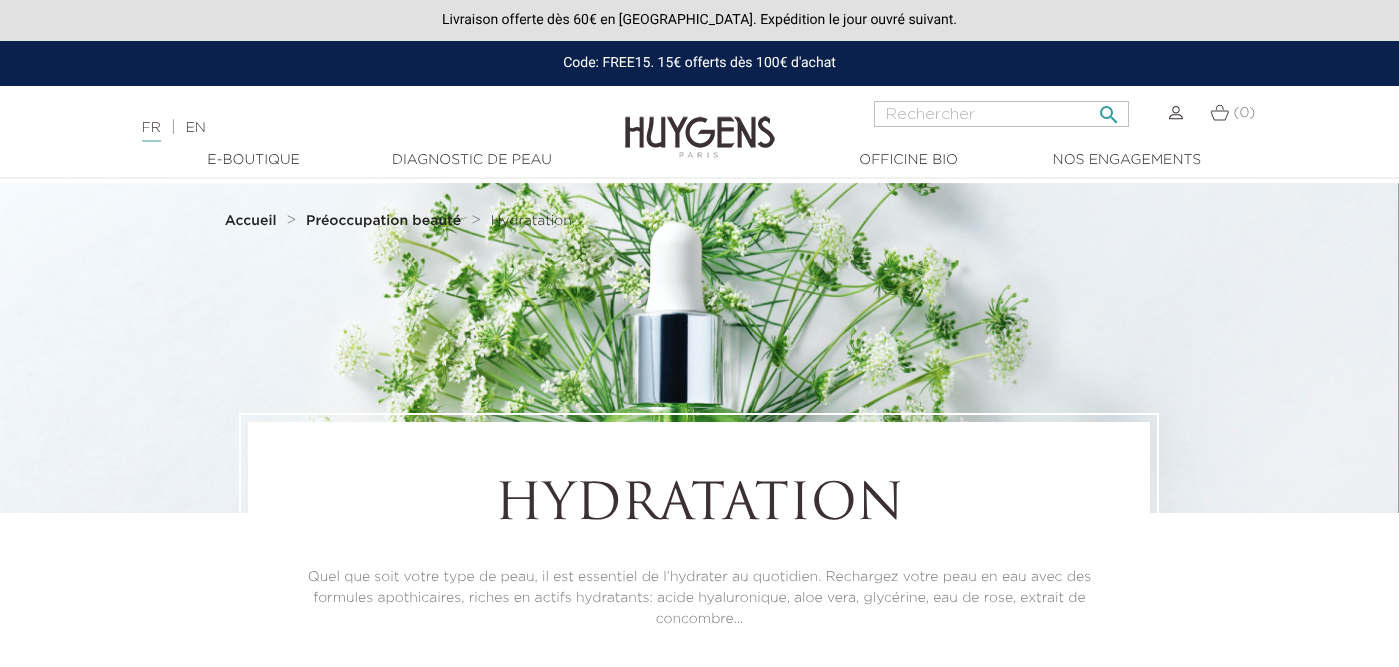 click at bounding box center [1001, 114] 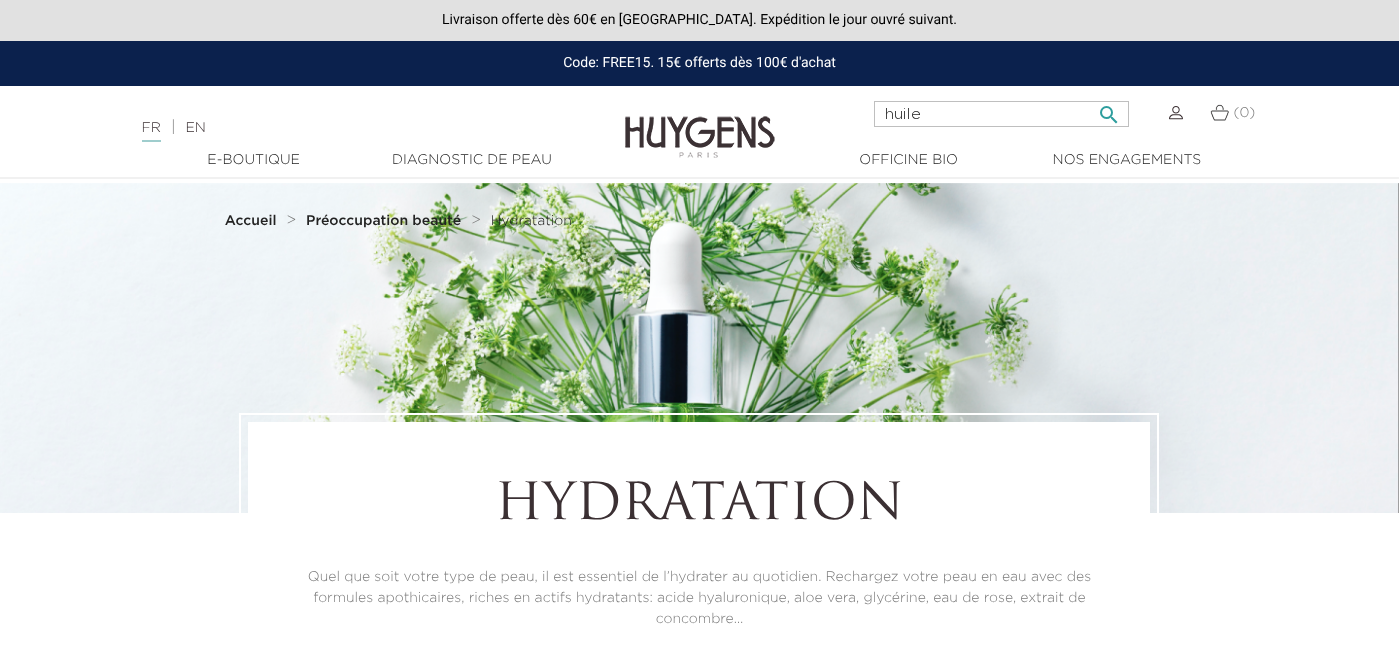 type on "huile" 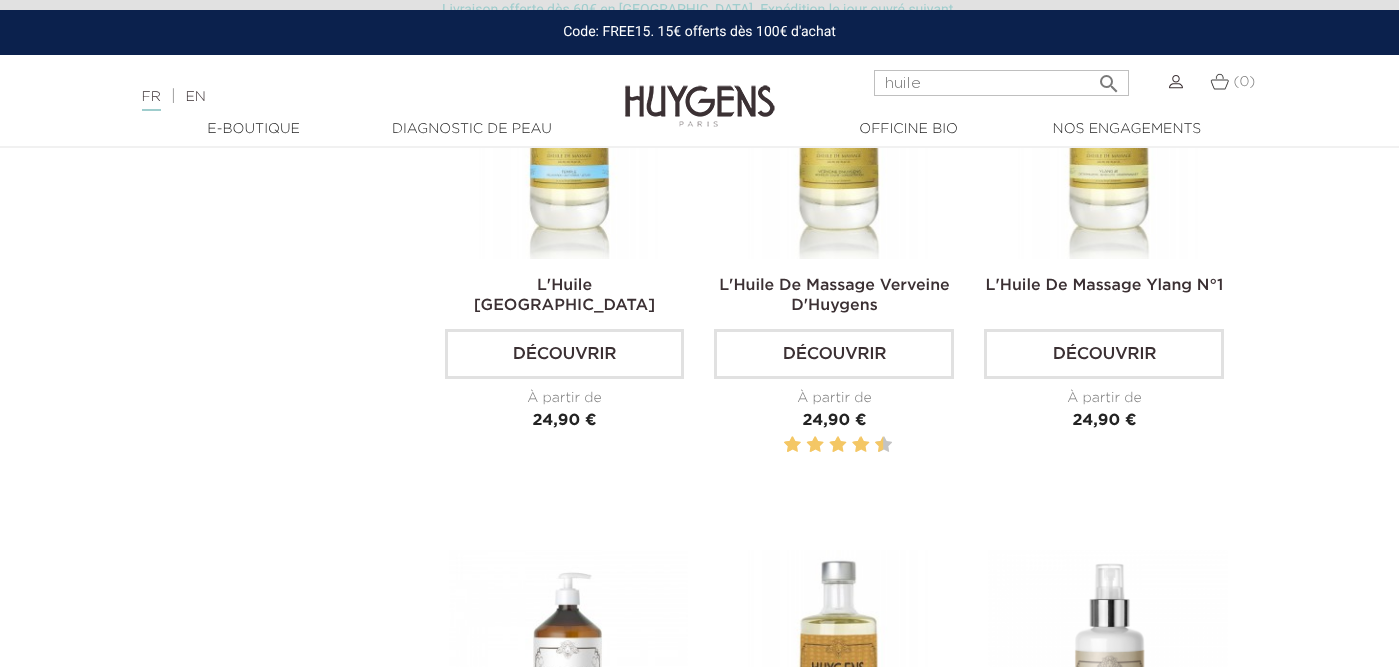 scroll, scrollTop: 628, scrollLeft: 0, axis: vertical 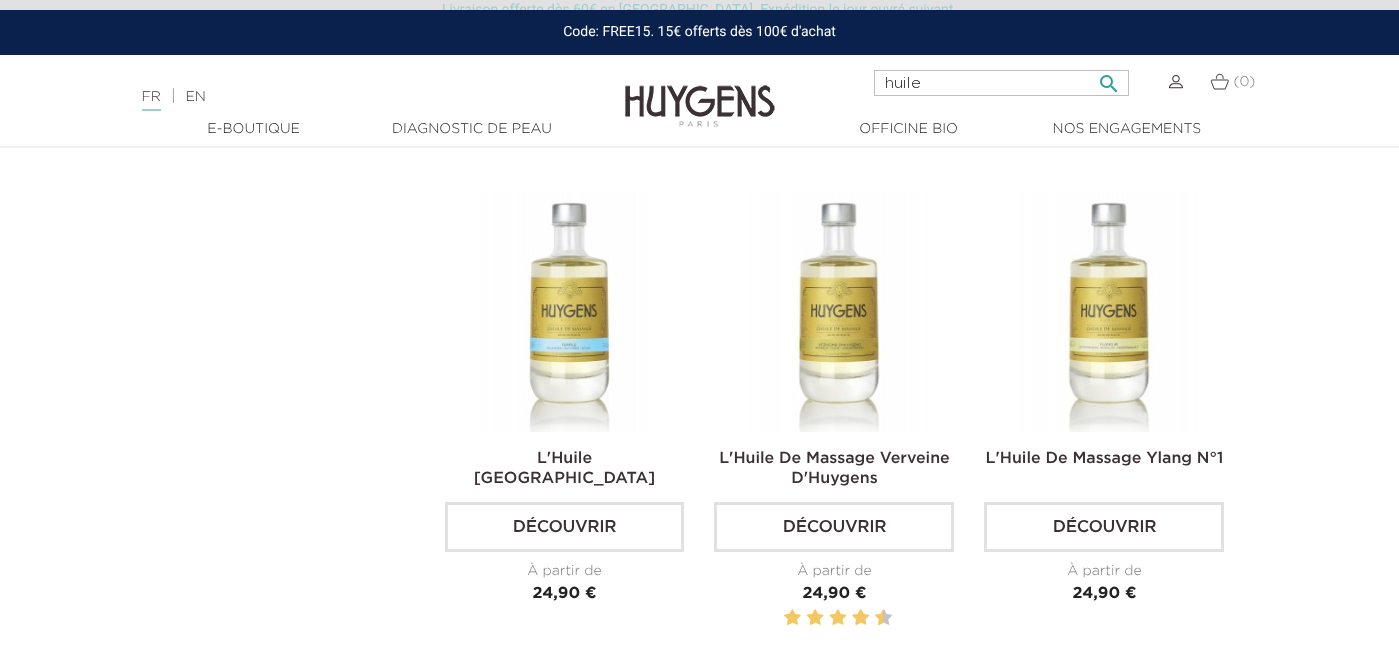 click on "huile" at bounding box center (1001, 83) 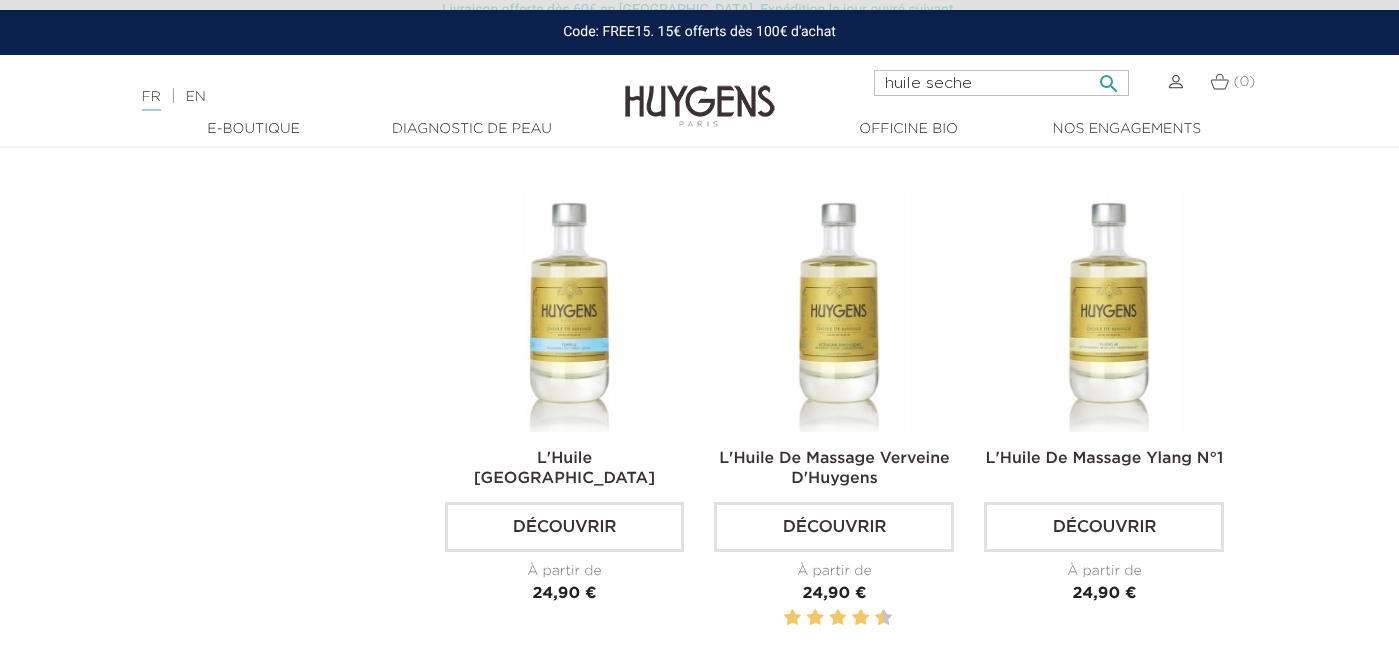 type on "huile seche" 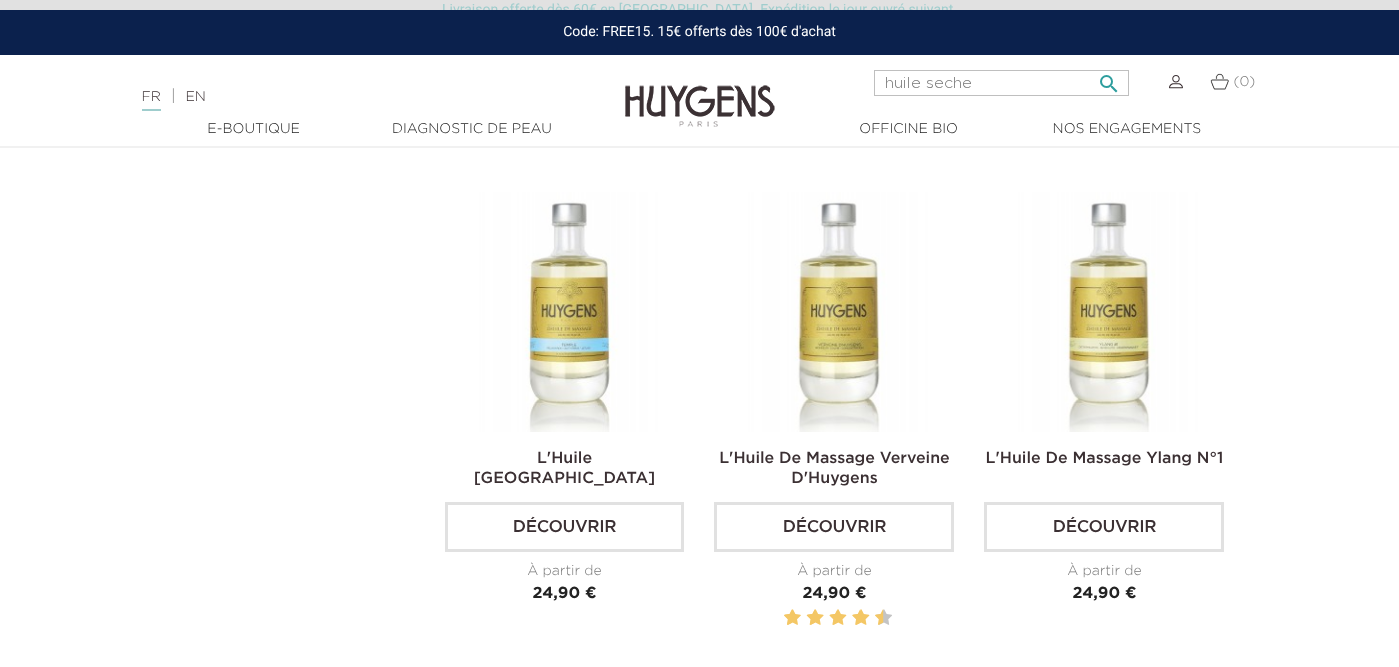 click on "" at bounding box center (1109, 78) 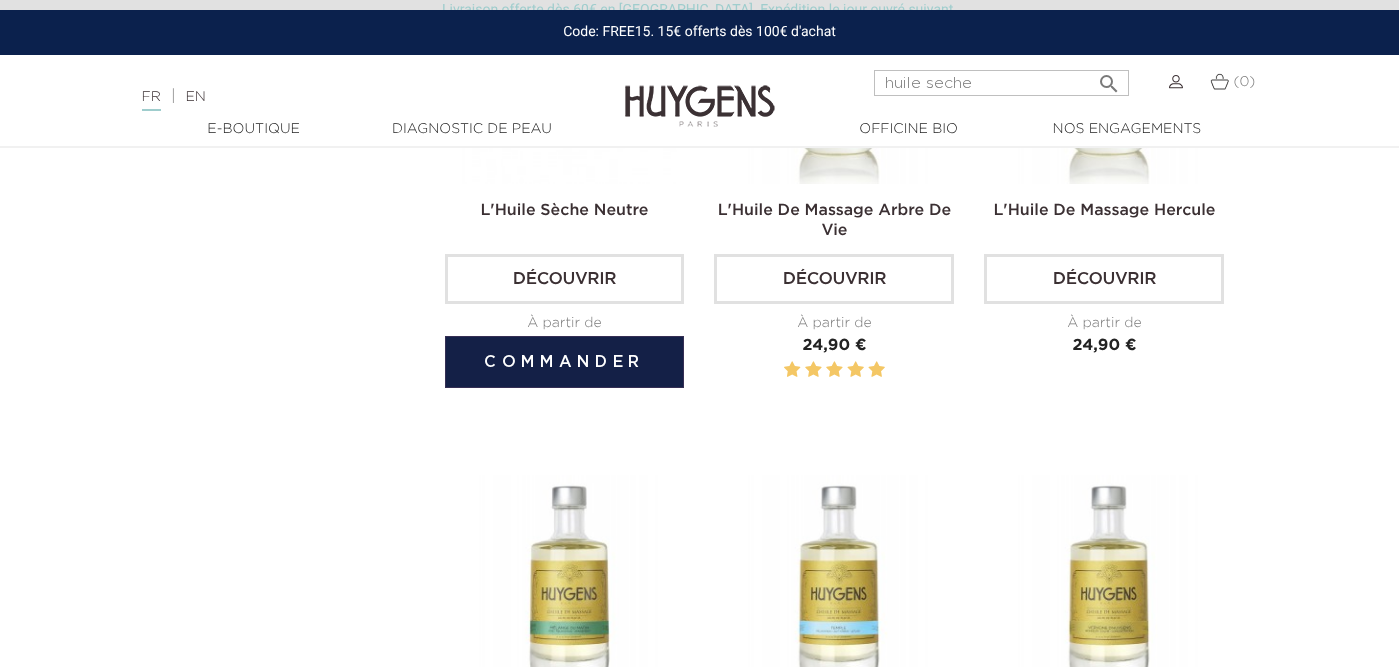 scroll, scrollTop: 357, scrollLeft: 0, axis: vertical 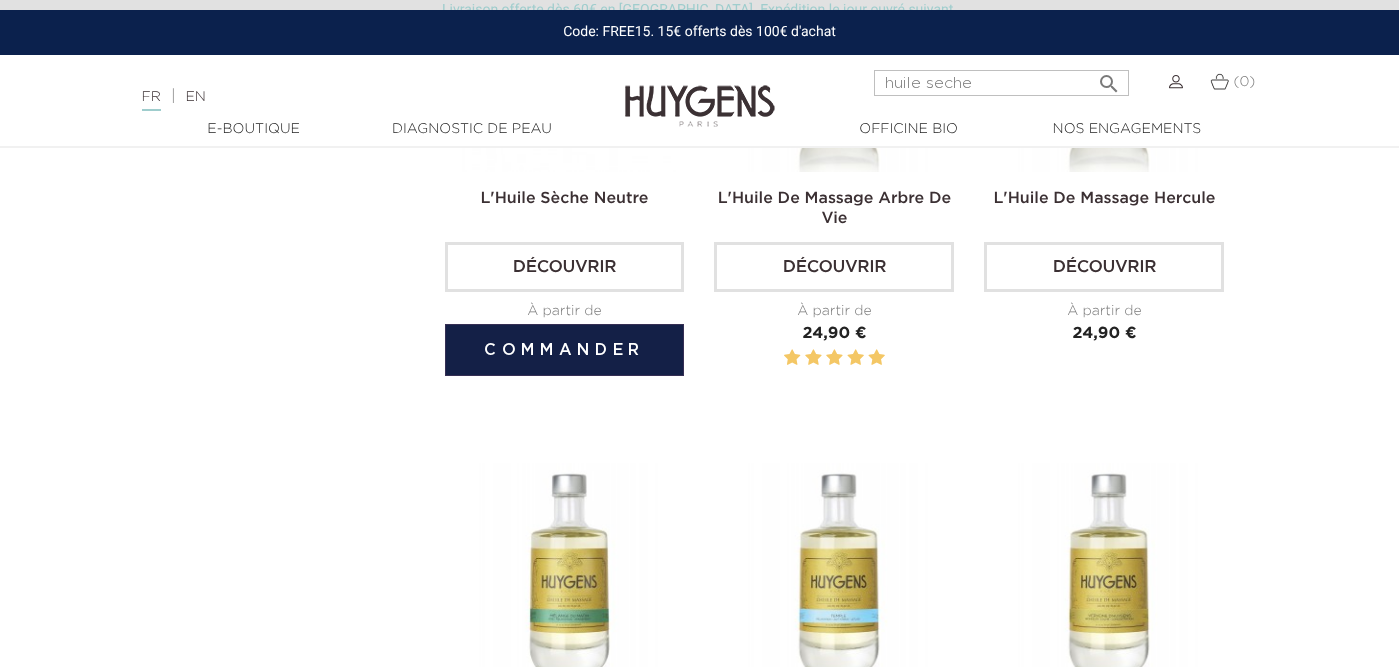 click on "Découvrir" at bounding box center (565, 267) 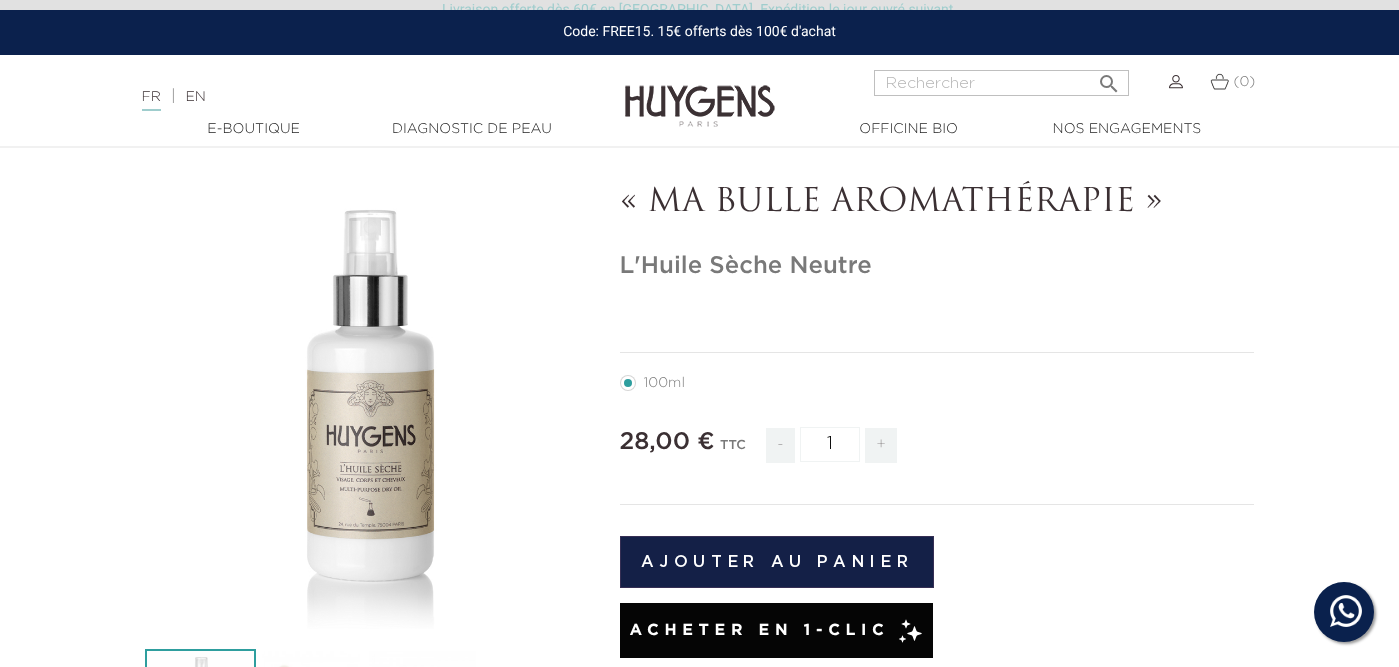 scroll, scrollTop: 0, scrollLeft: 0, axis: both 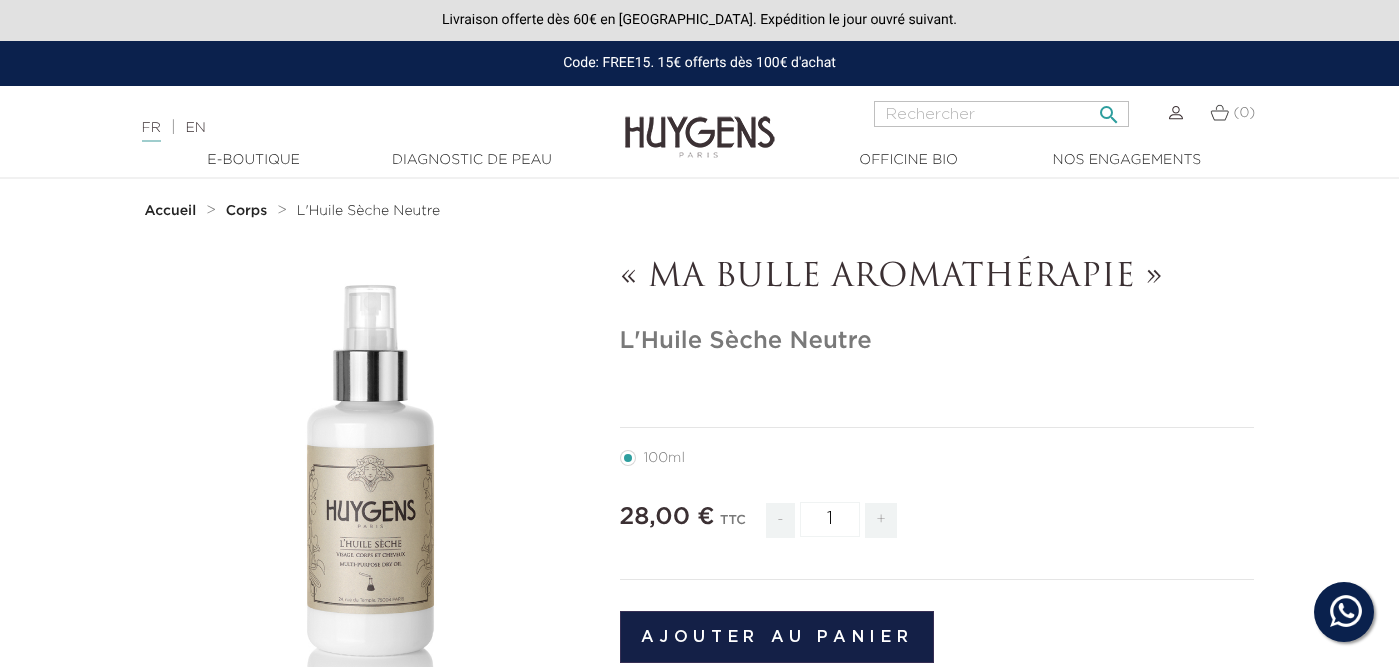click at bounding box center [1001, 114] 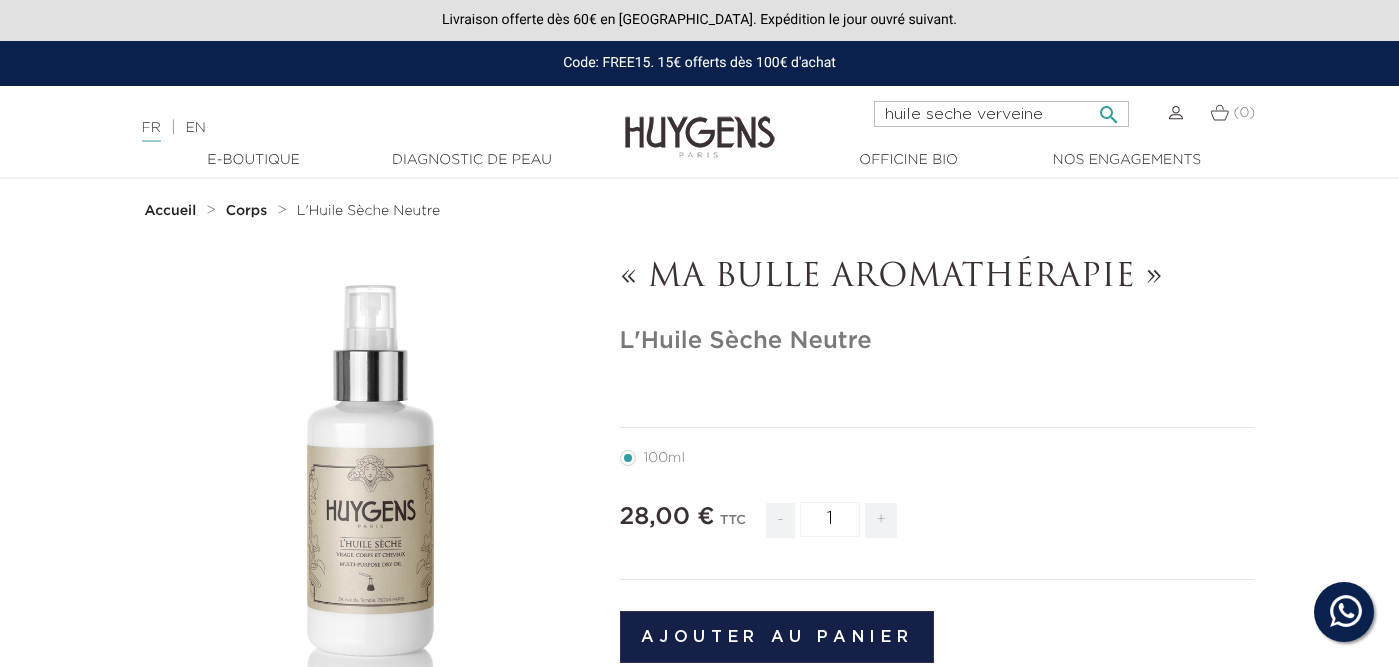 type on "huile seche verveine" 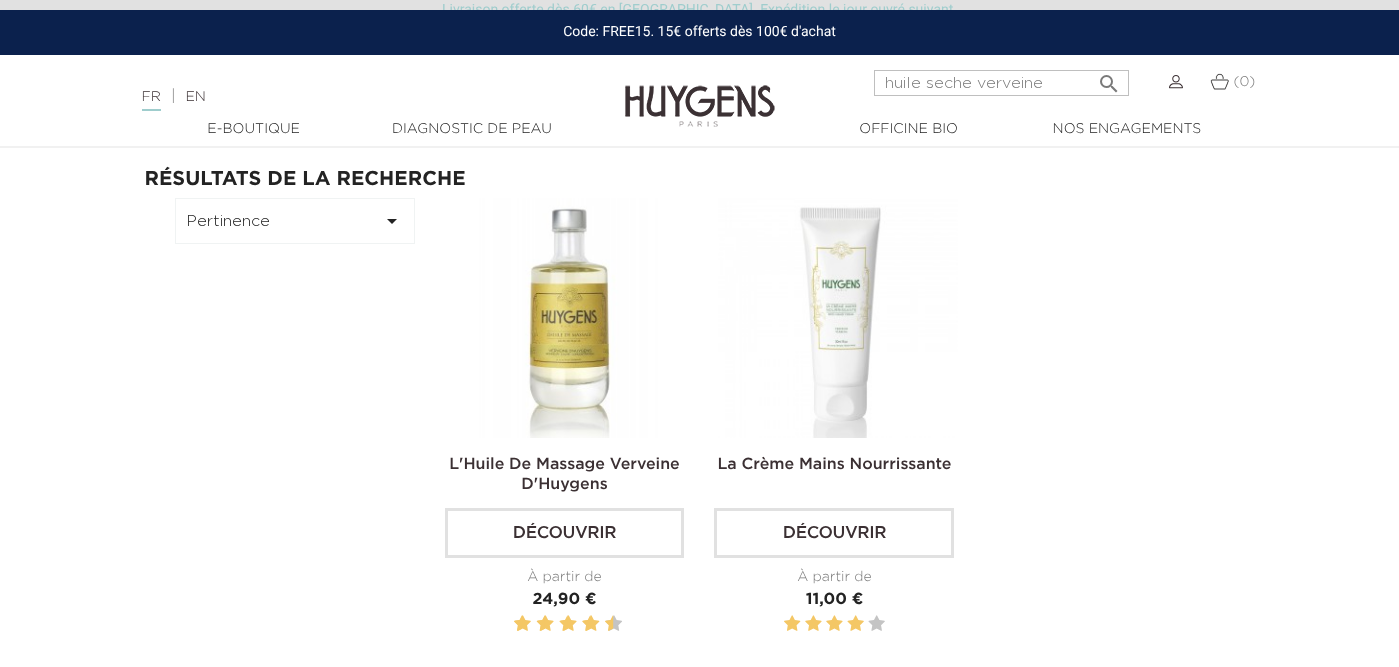 scroll, scrollTop: 0, scrollLeft: 0, axis: both 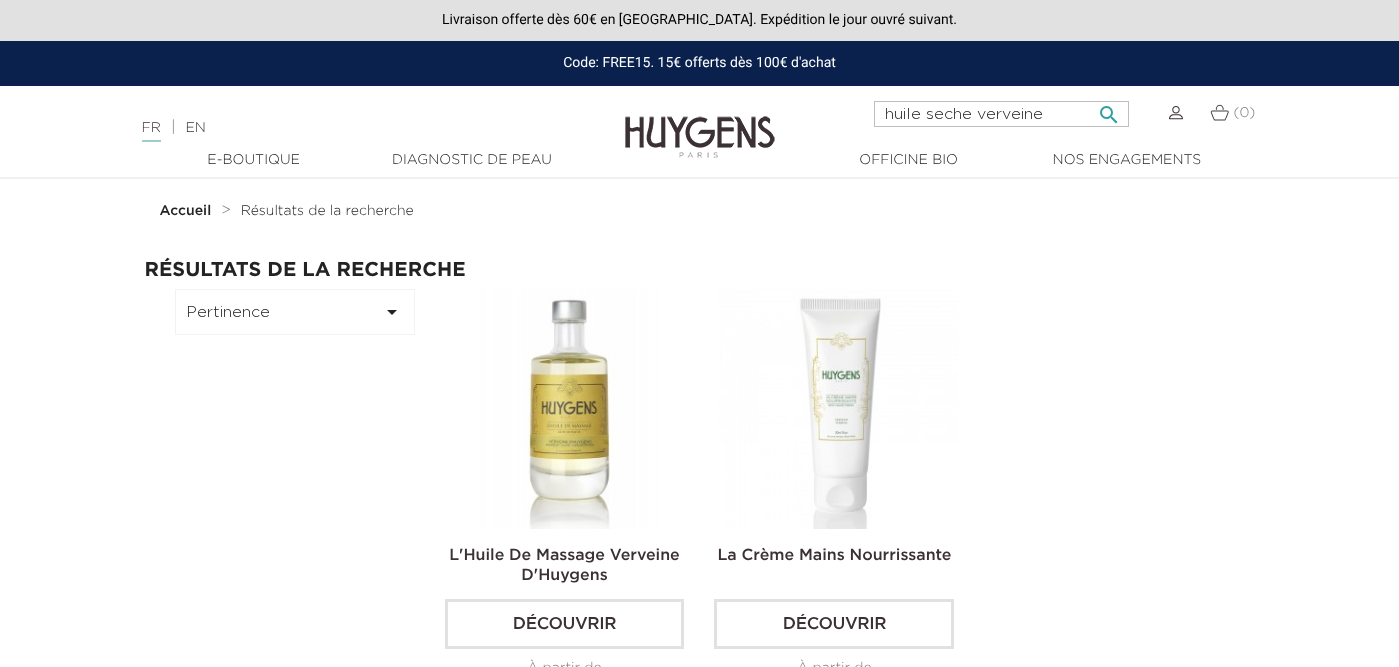 click on "huile seche verveine" at bounding box center (1001, 114) 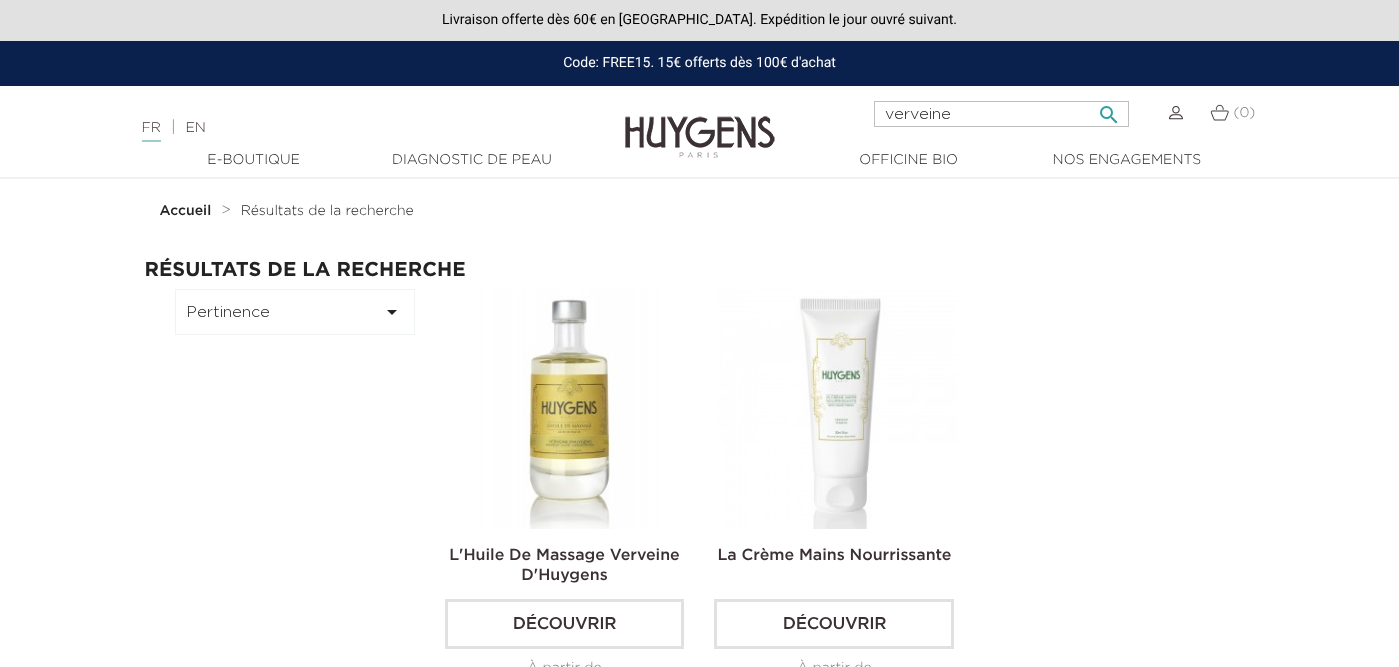 type on "verveine" 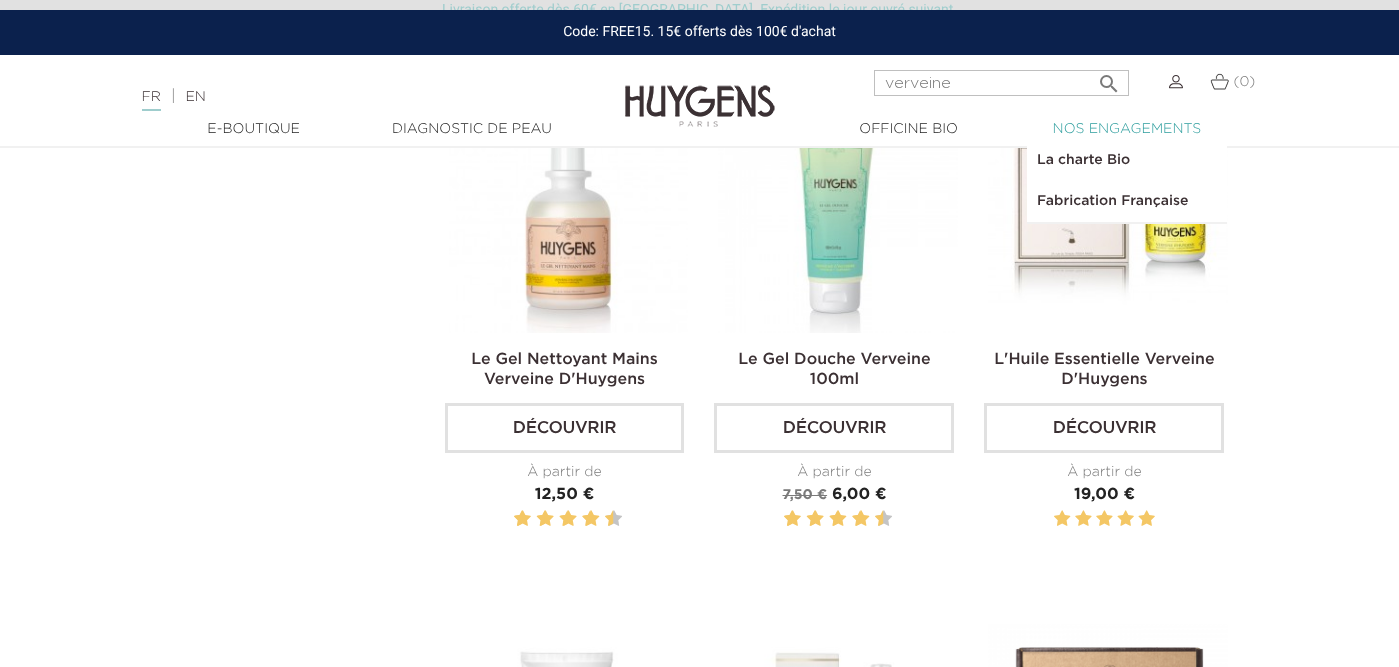 scroll, scrollTop: 745, scrollLeft: 0, axis: vertical 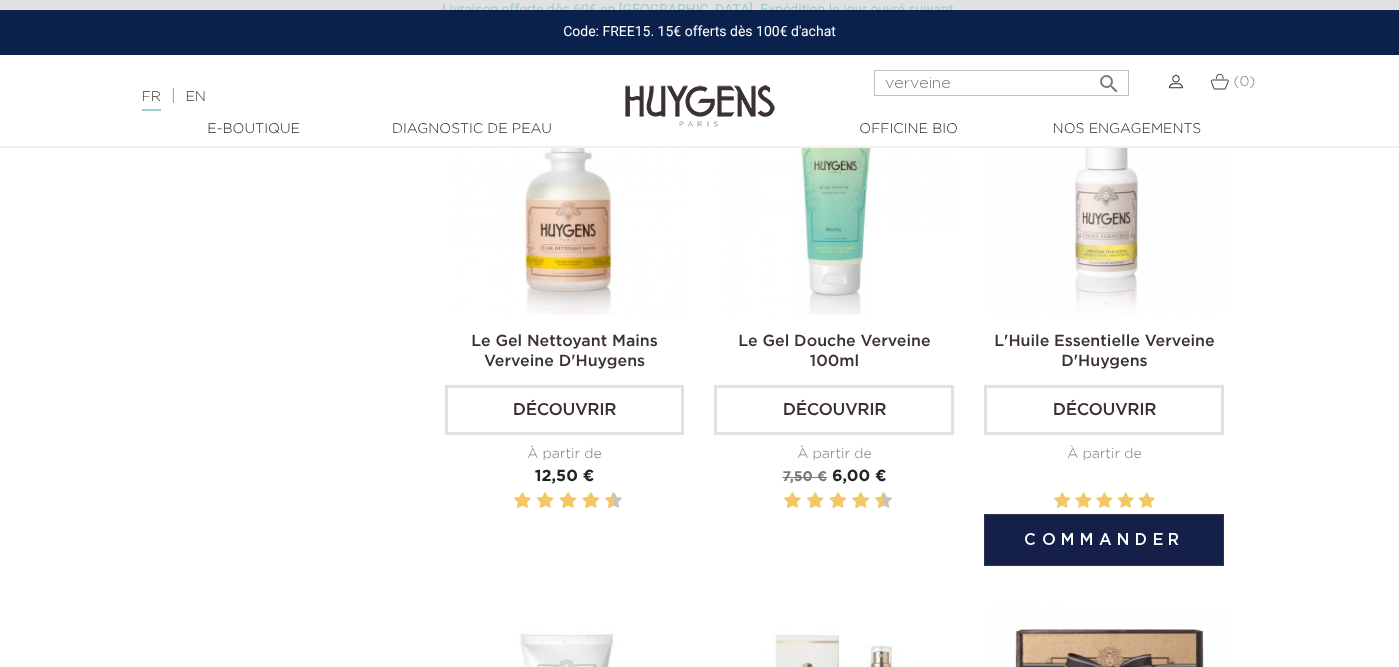 click on "L'Huile Essentielle Verveine D'Huygens" at bounding box center [1104, 352] 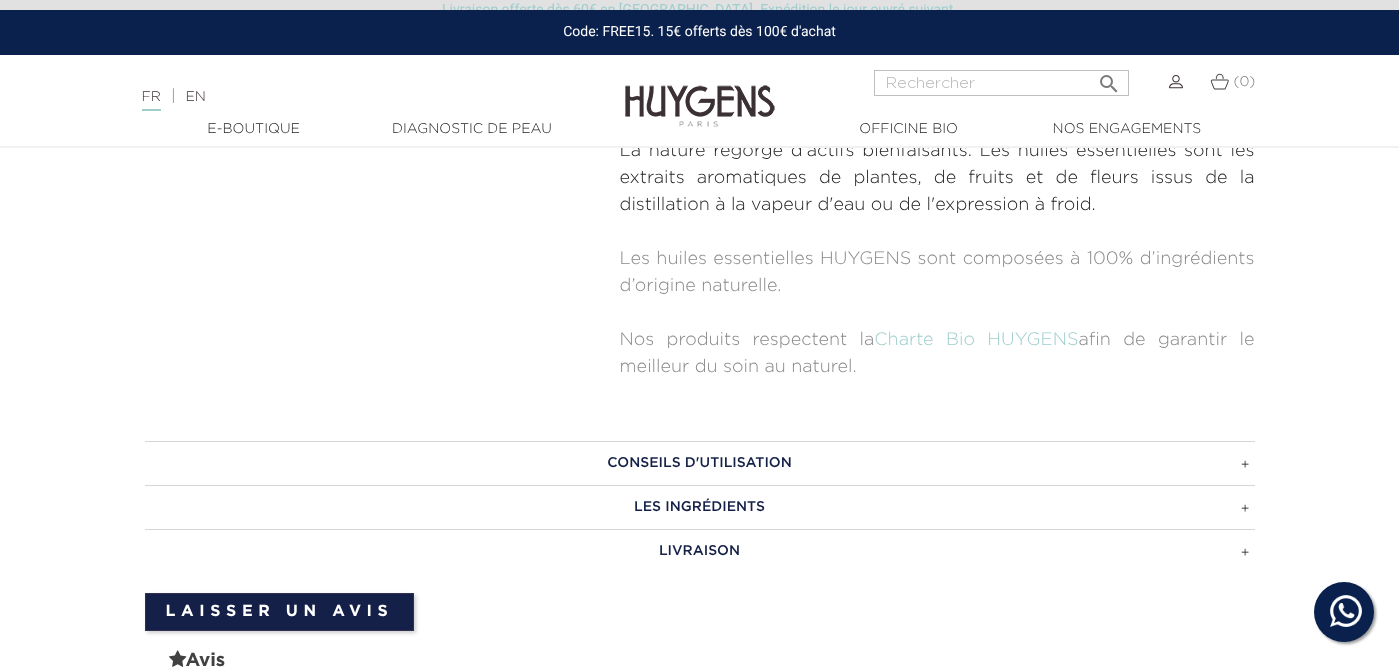 scroll, scrollTop: 971, scrollLeft: 0, axis: vertical 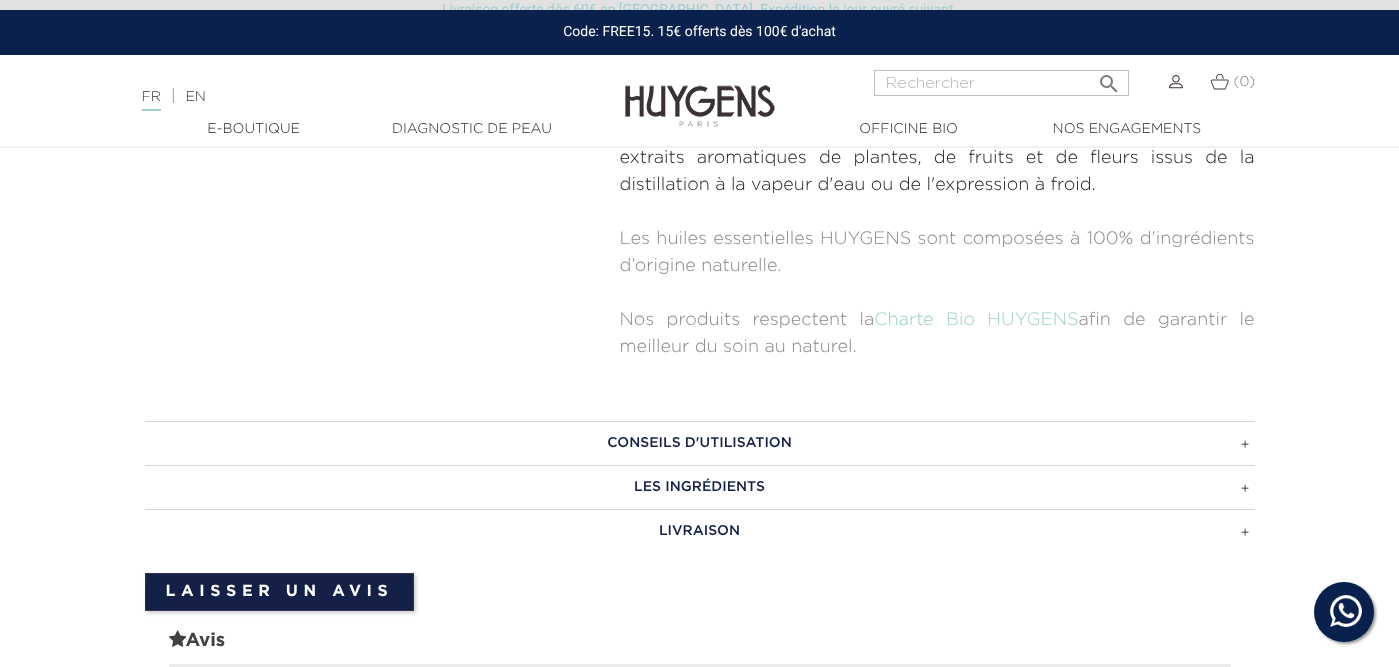 click on "CONSEILS D'UTILISATION" at bounding box center [700, 443] 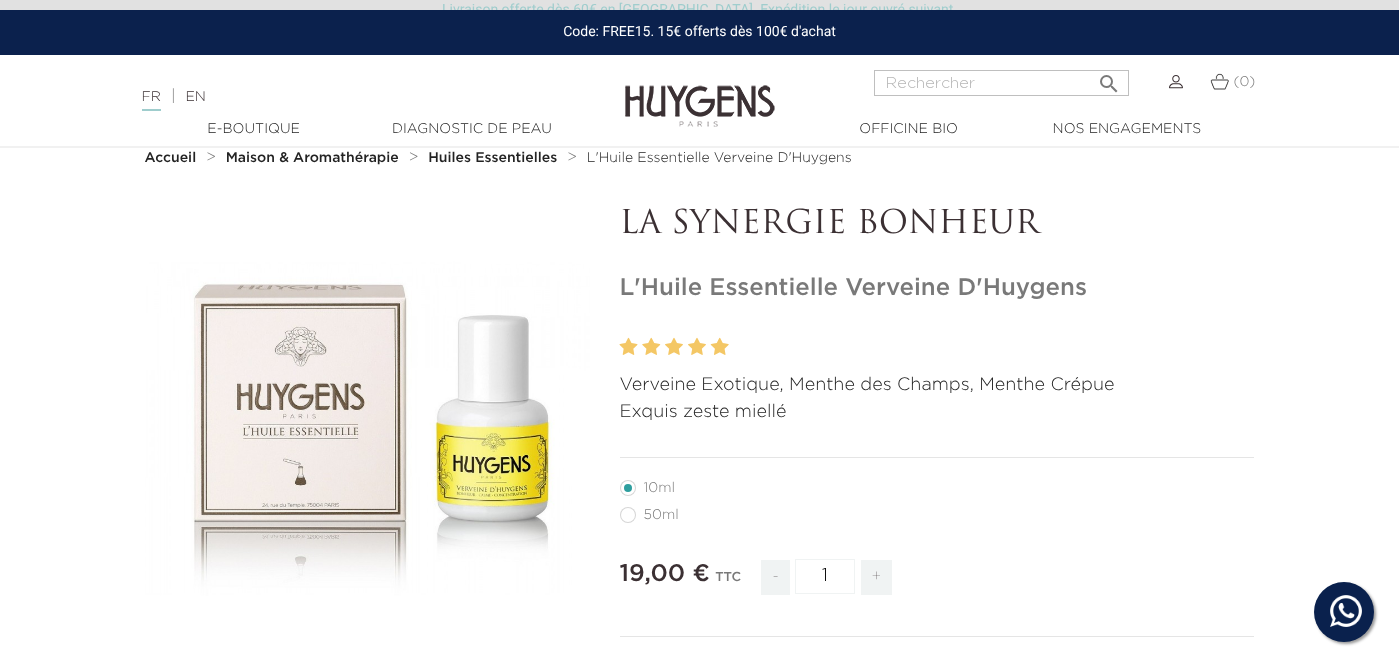 scroll, scrollTop: 50, scrollLeft: 0, axis: vertical 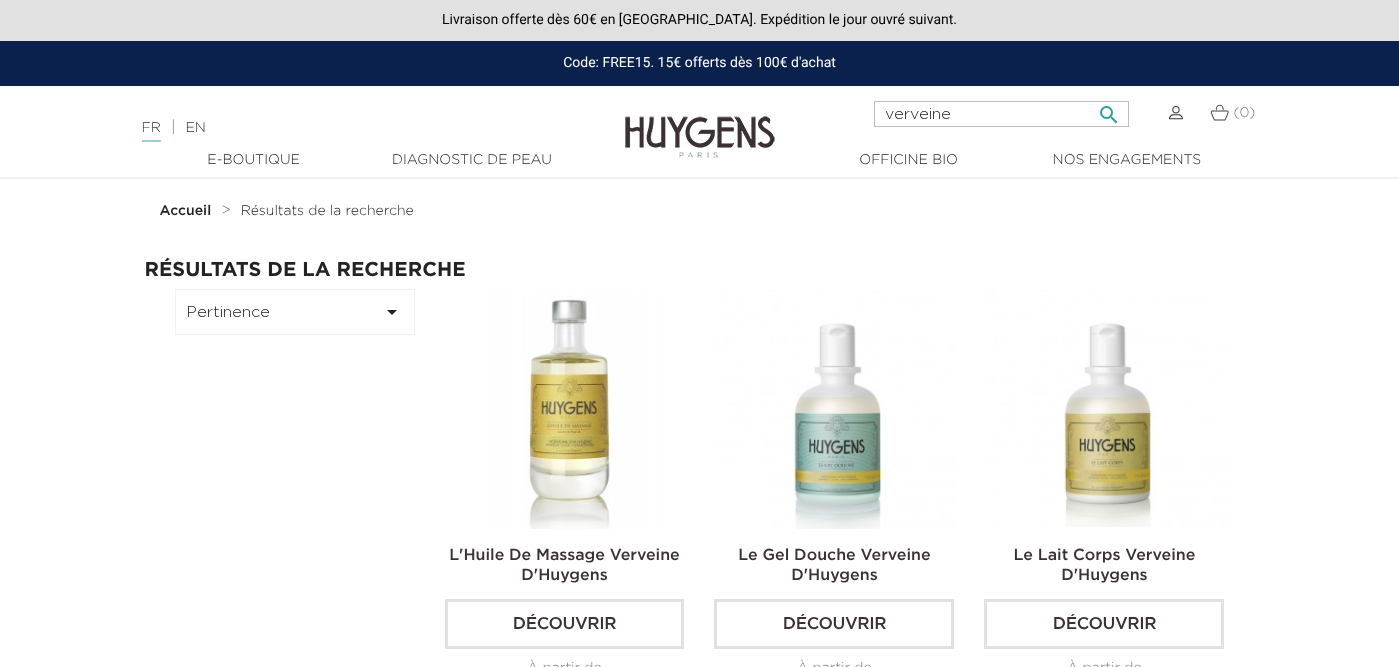 click on "verveine" at bounding box center [1001, 114] 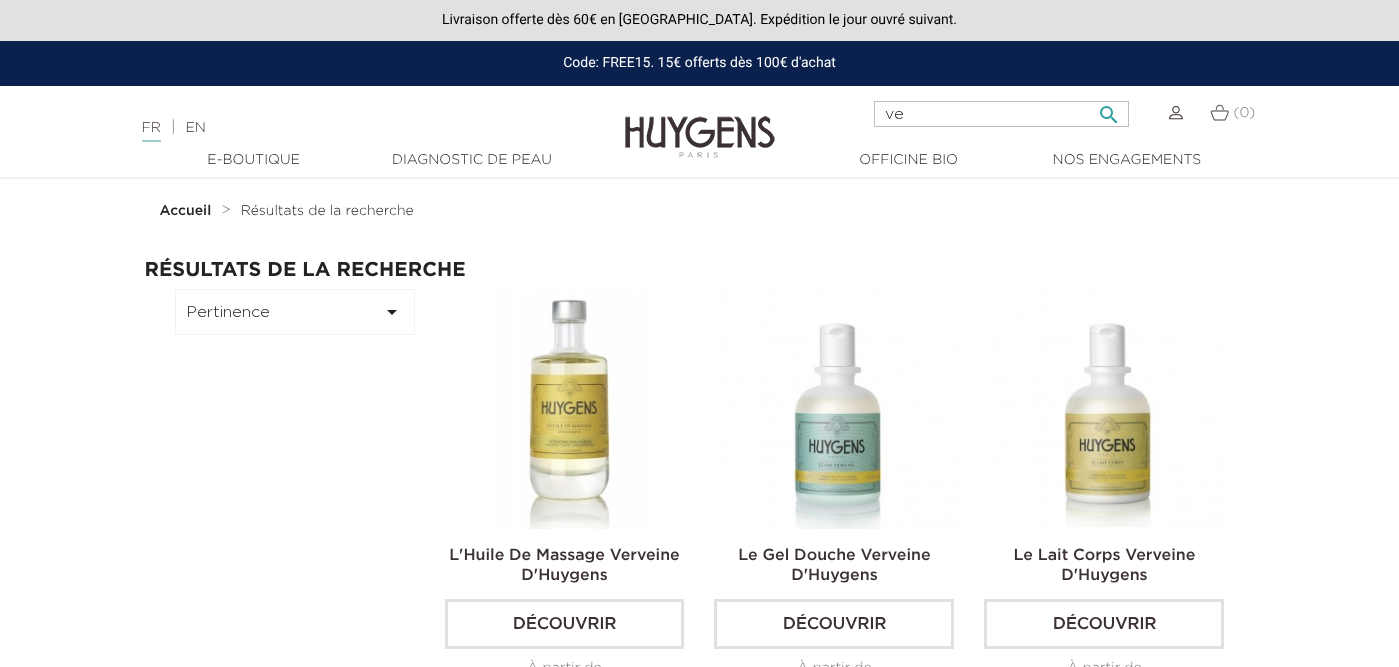 type on "v" 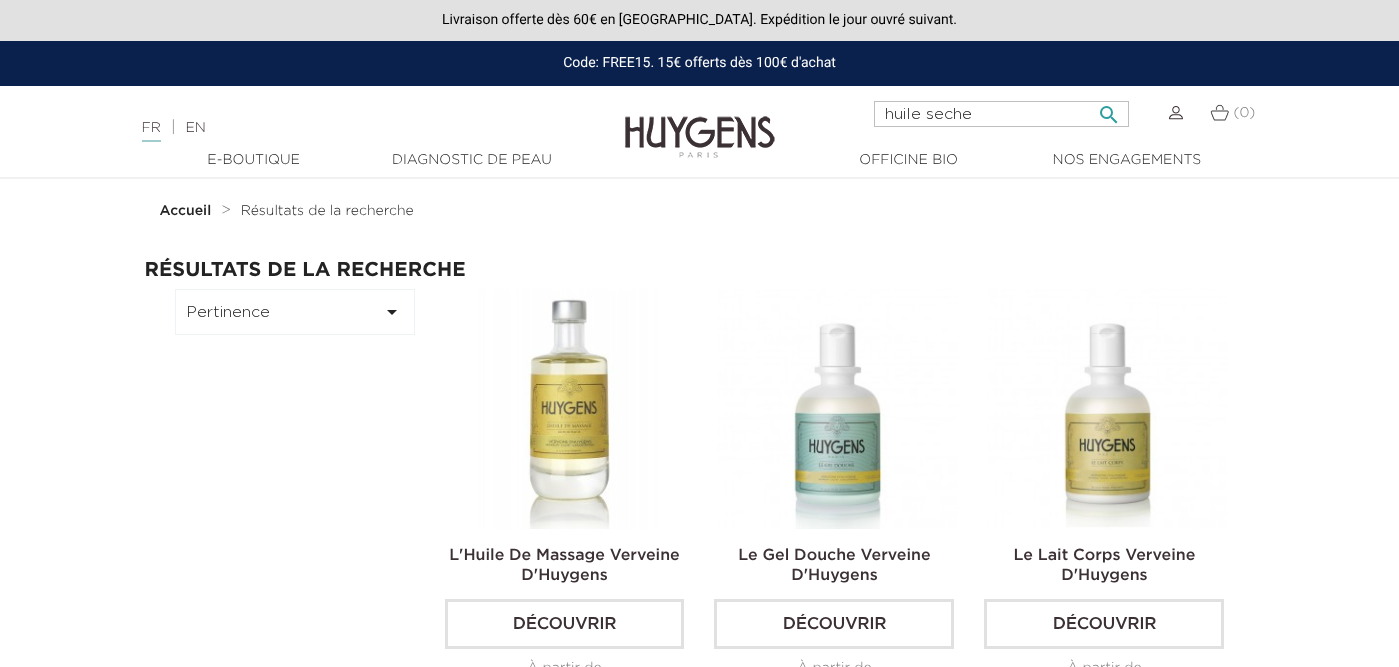 type on "huile seche" 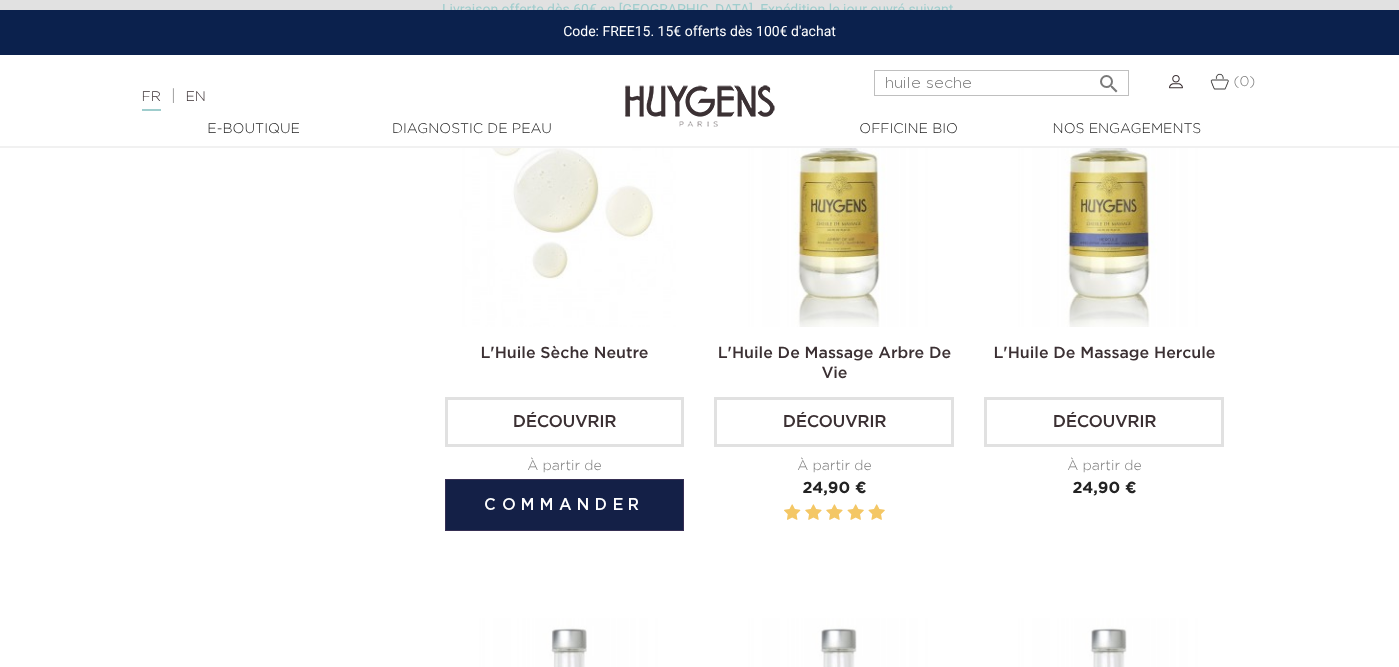 scroll, scrollTop: 203, scrollLeft: 0, axis: vertical 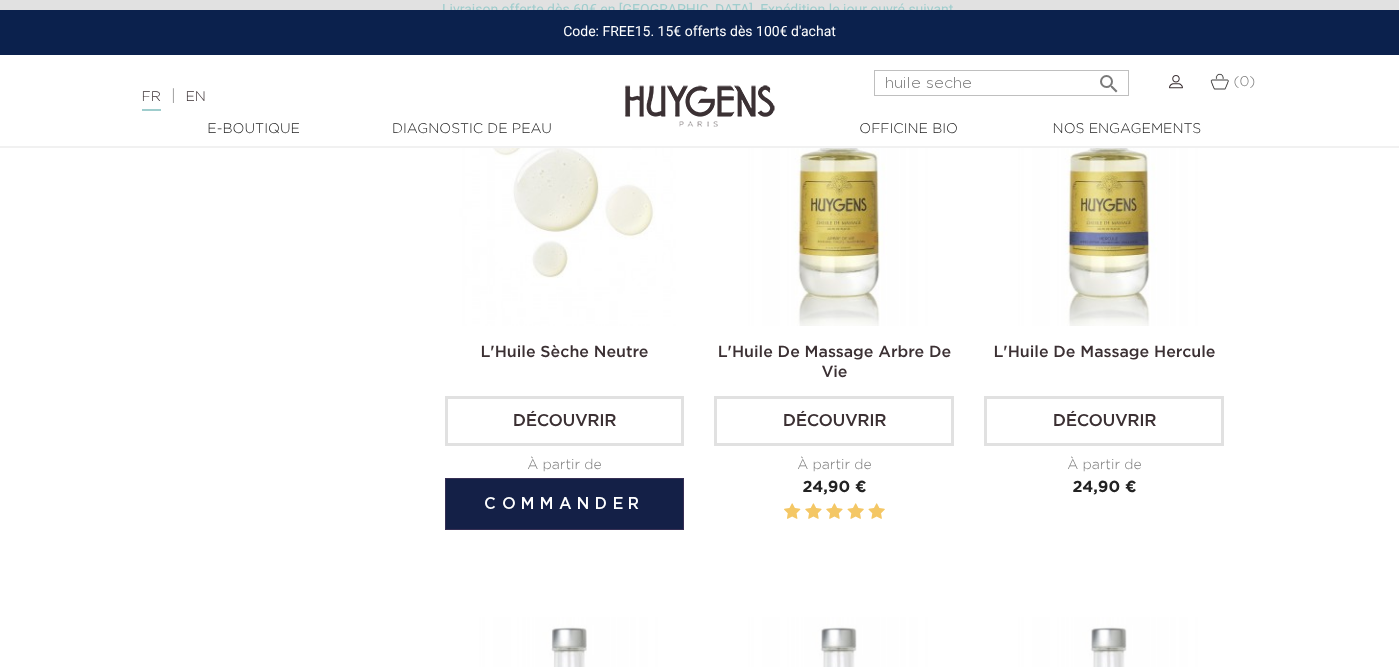 click at bounding box center [569, 206] 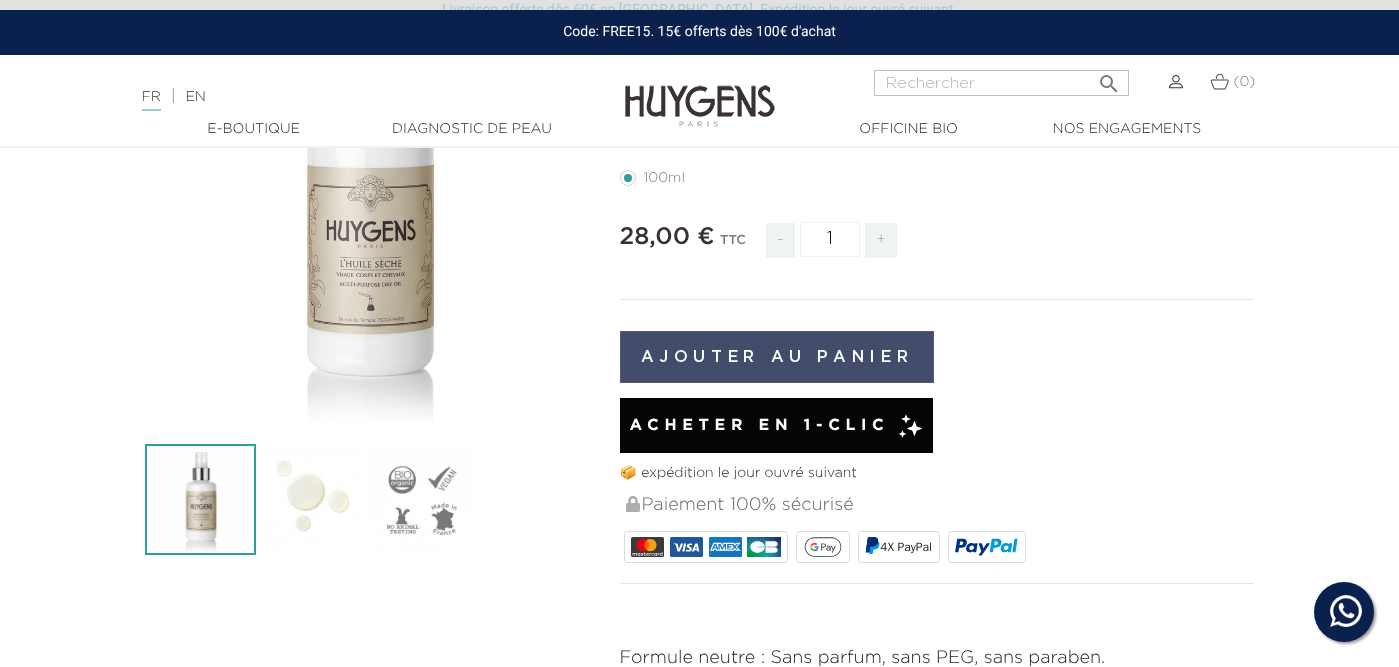 scroll, scrollTop: 281, scrollLeft: 0, axis: vertical 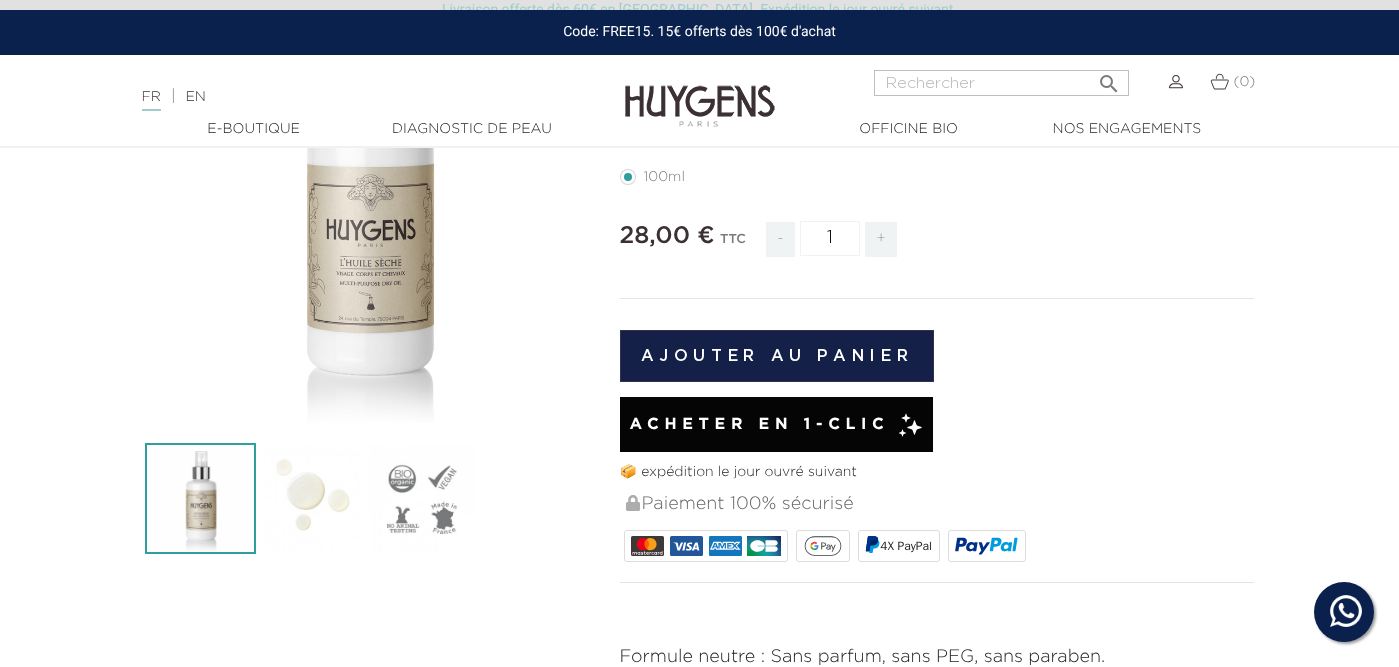 click on "Acheter en 1-clic" at bounding box center [759, 425] 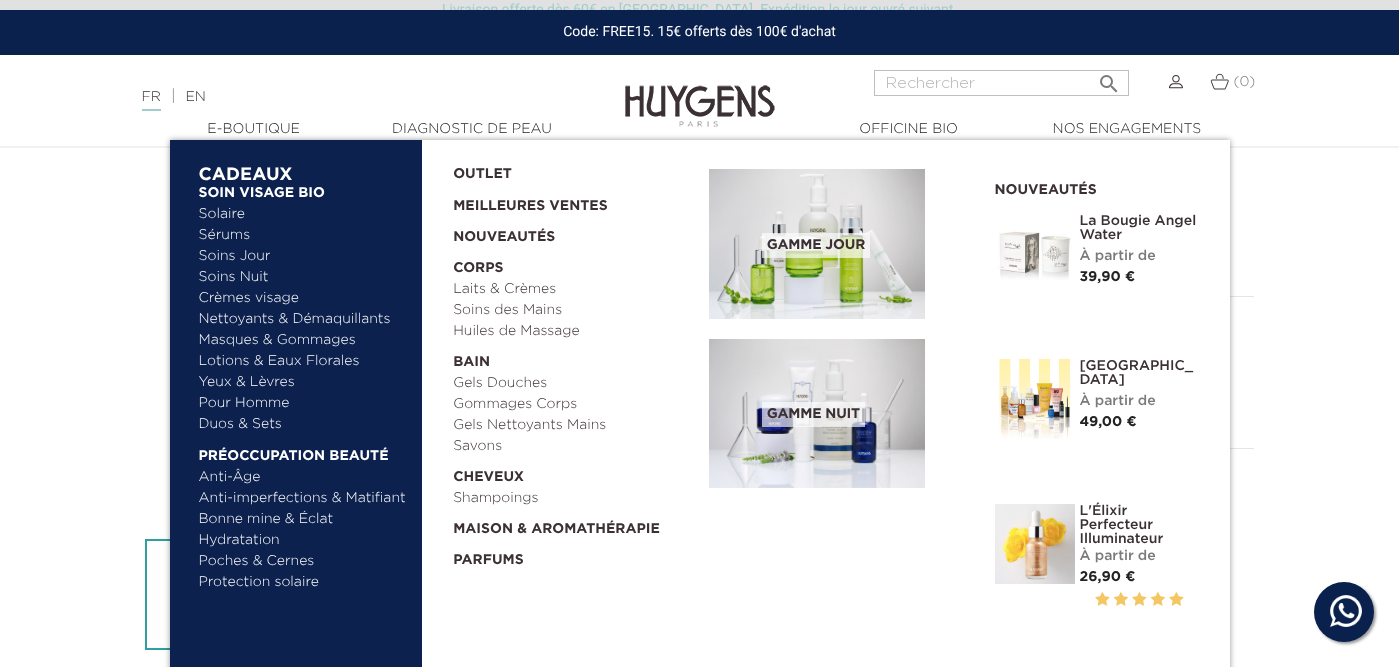 scroll, scrollTop: 8, scrollLeft: 0, axis: vertical 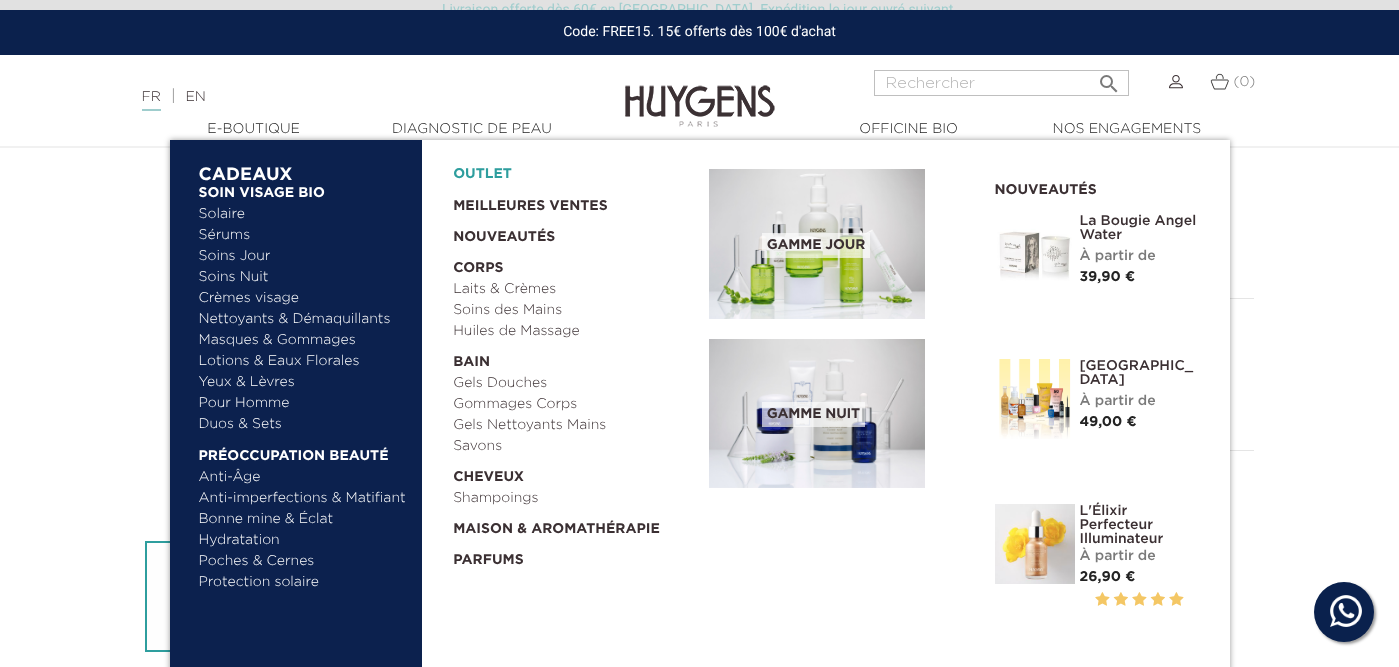 click on "OUTLET" at bounding box center (565, 169) 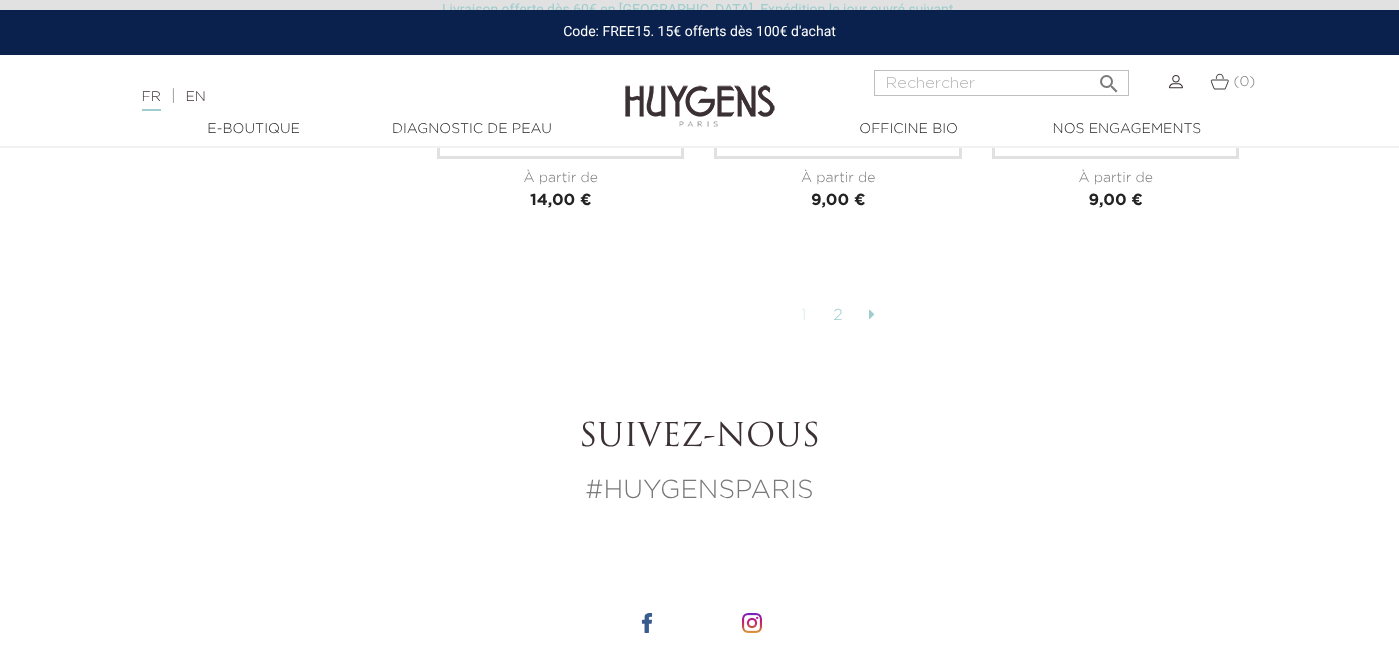 scroll, scrollTop: 5086, scrollLeft: 0, axis: vertical 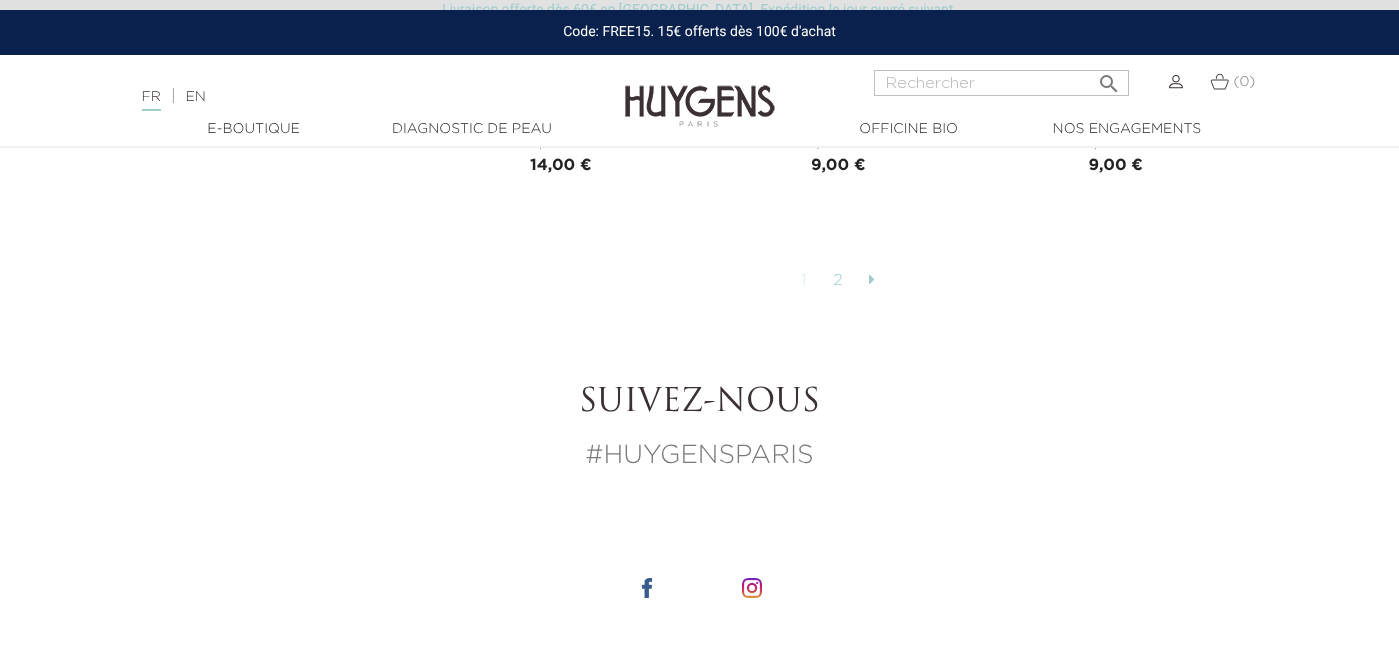 click on "2" at bounding box center [838, 281] 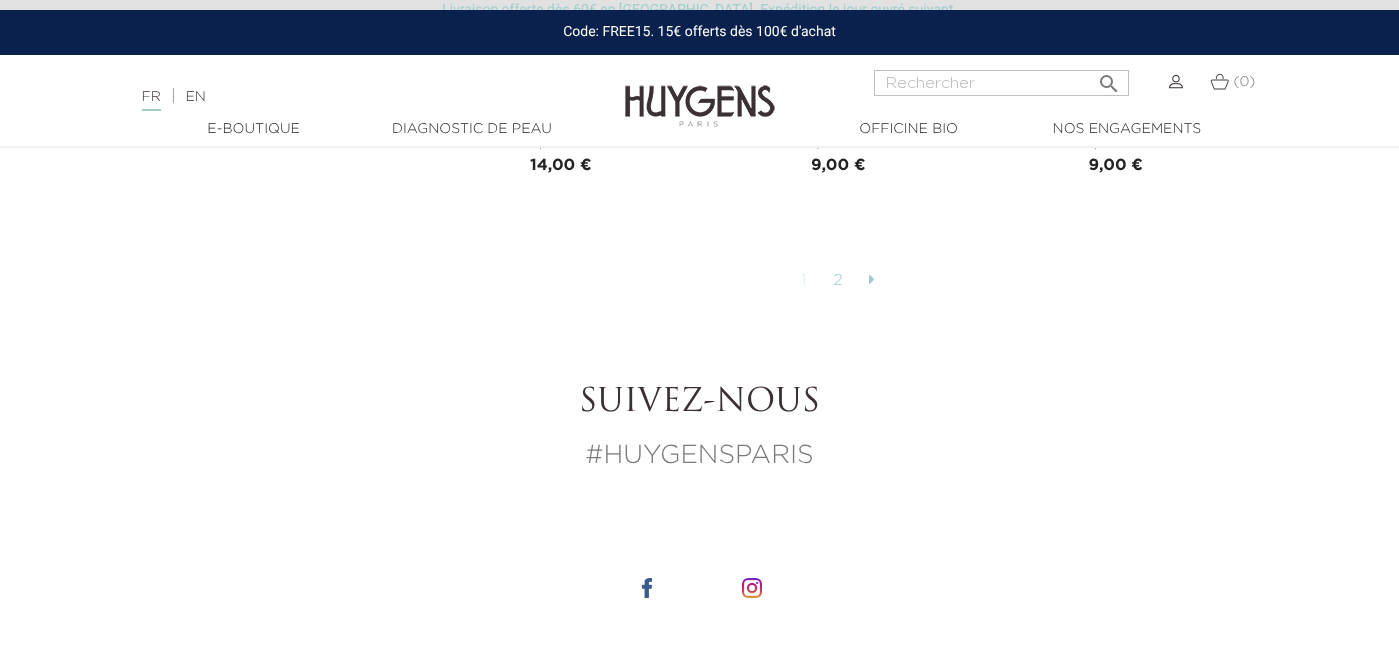 click on "2" at bounding box center (838, 281) 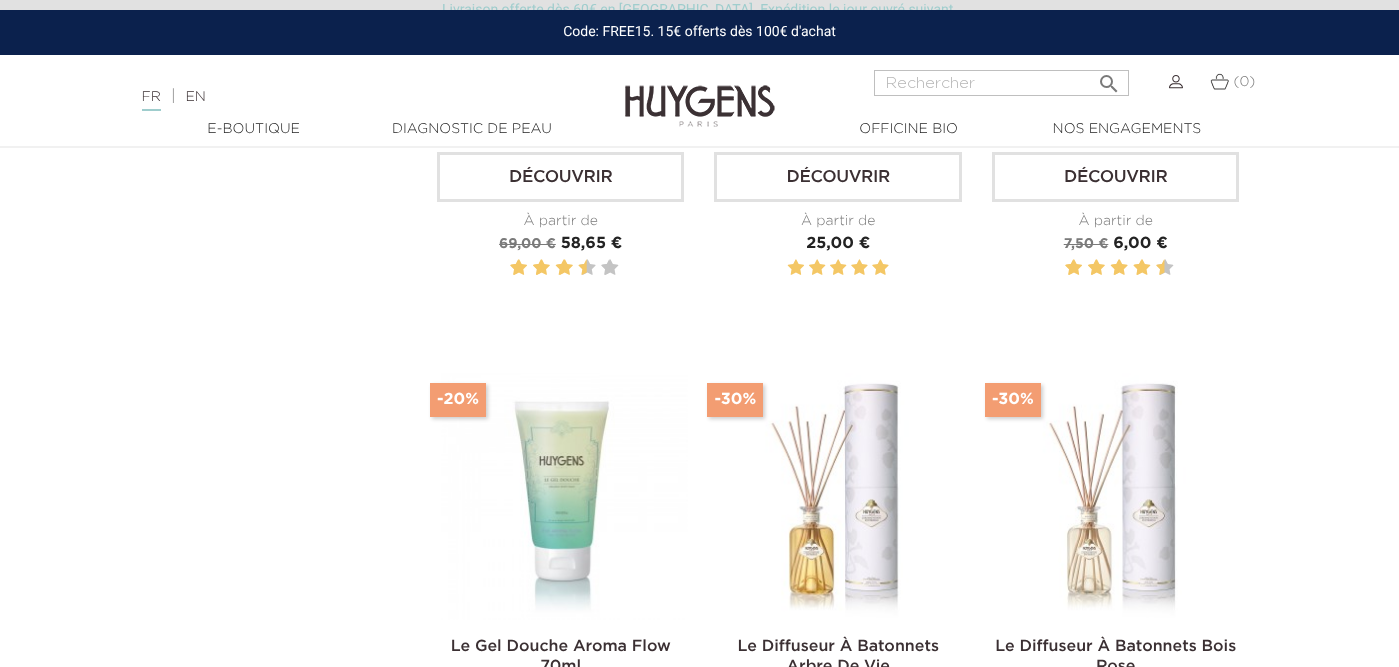scroll, scrollTop: 0, scrollLeft: 0, axis: both 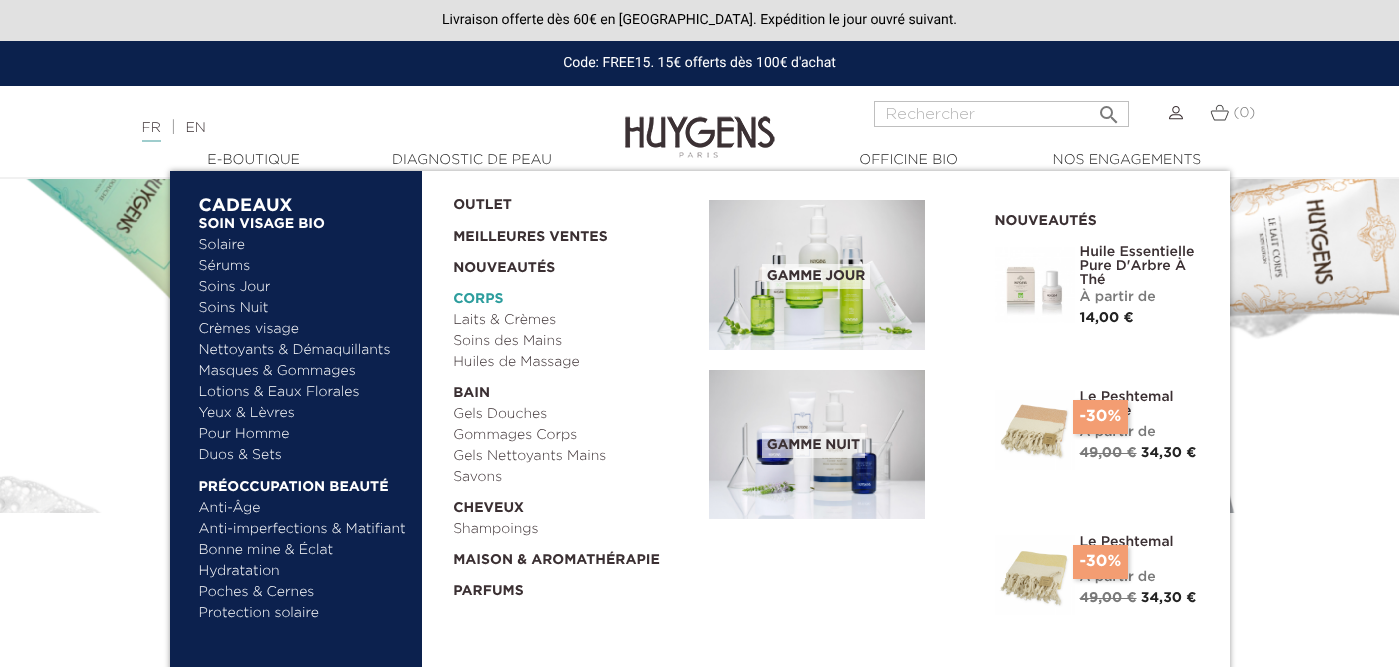 click on "

Corps" at bounding box center [574, 294] 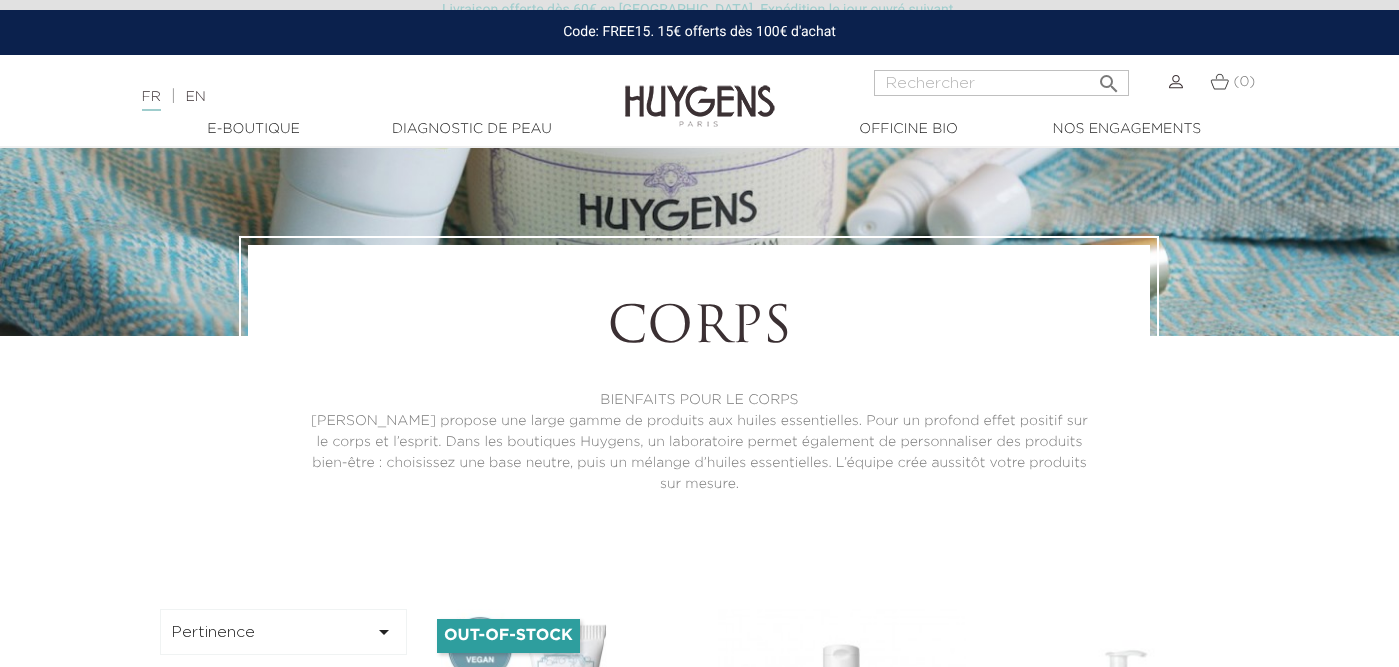 scroll, scrollTop: 0, scrollLeft: 0, axis: both 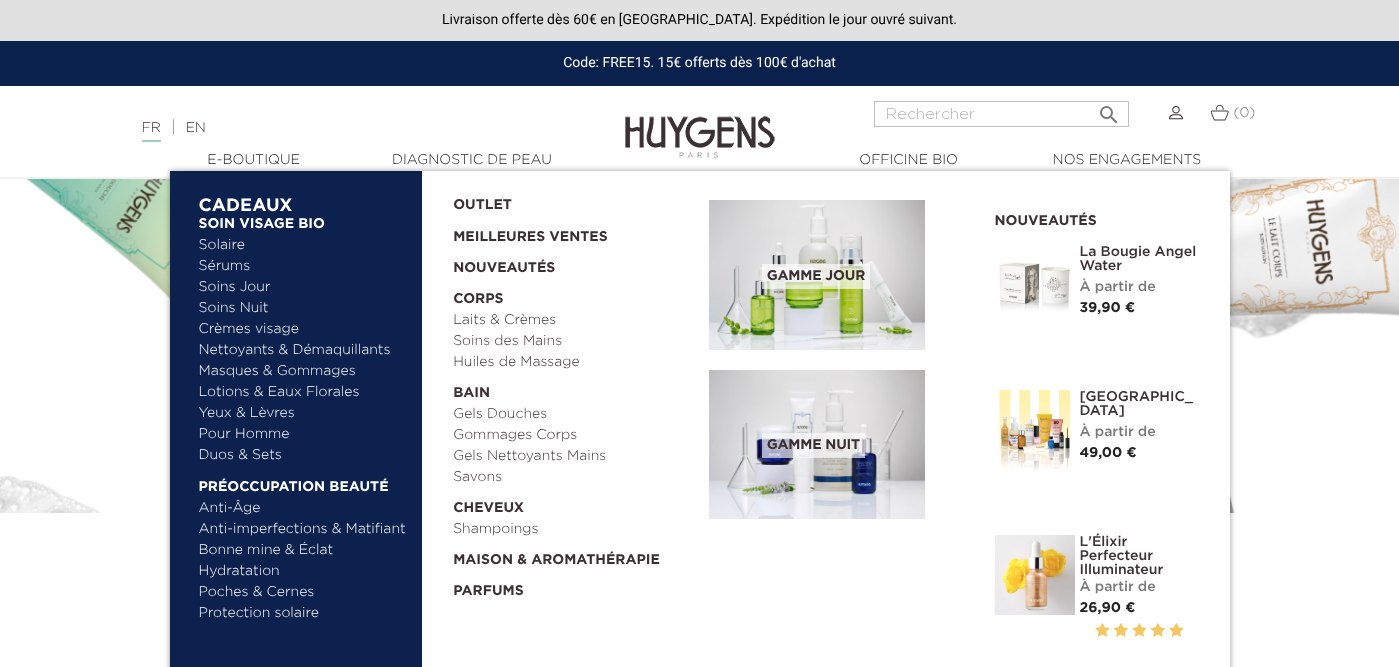 click on "Anti-imperfections & Matifiant" at bounding box center (303, 529) 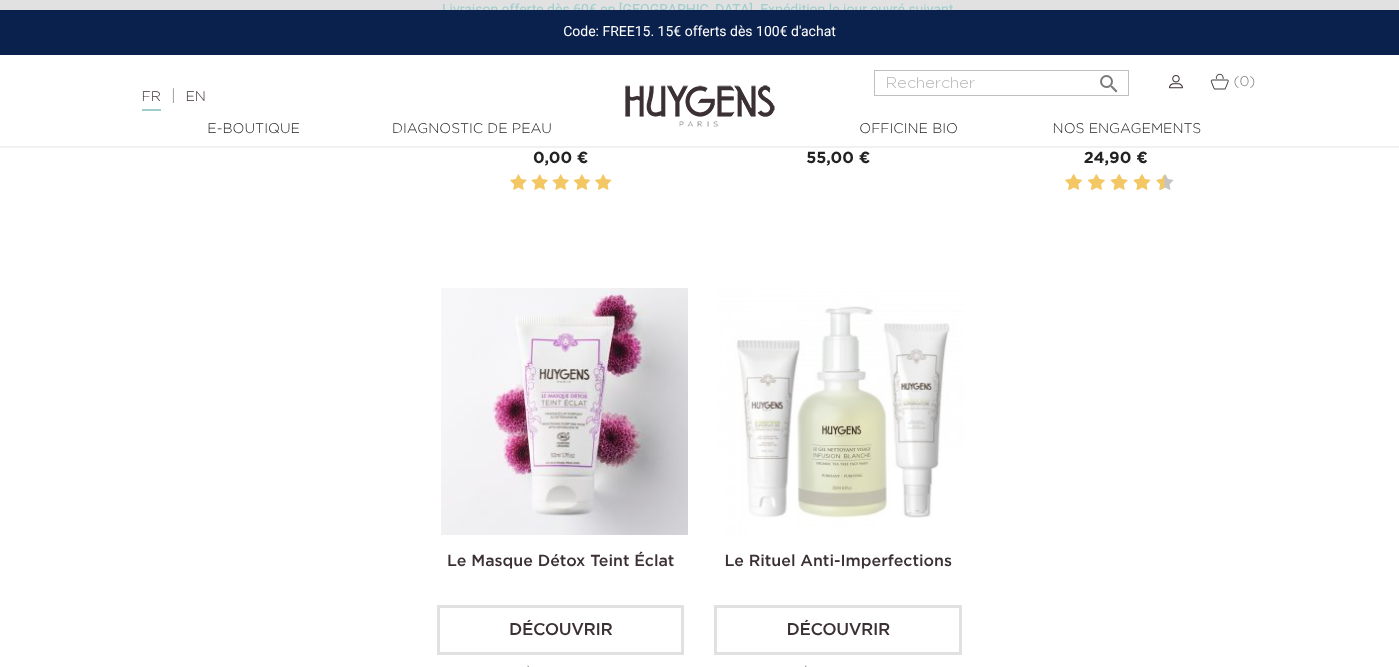 scroll, scrollTop: 2133, scrollLeft: 0, axis: vertical 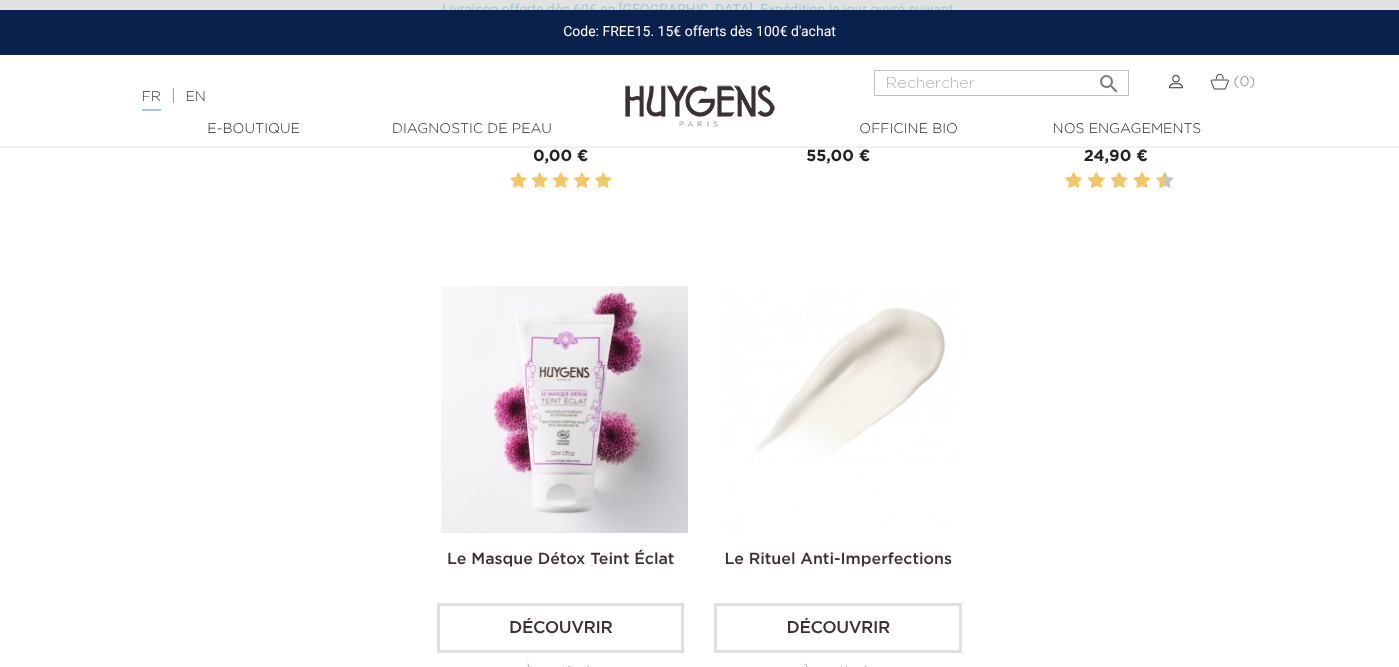 click at bounding box center [841, 409] 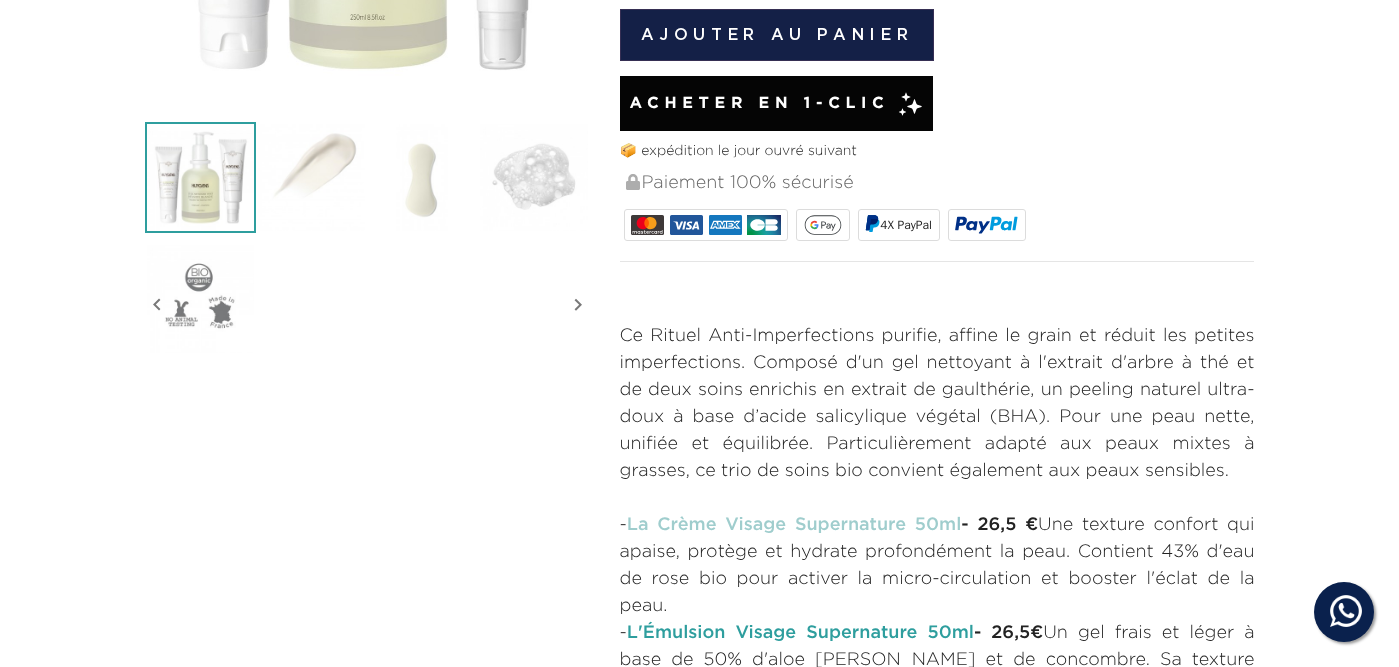 scroll, scrollTop: 0, scrollLeft: 0, axis: both 